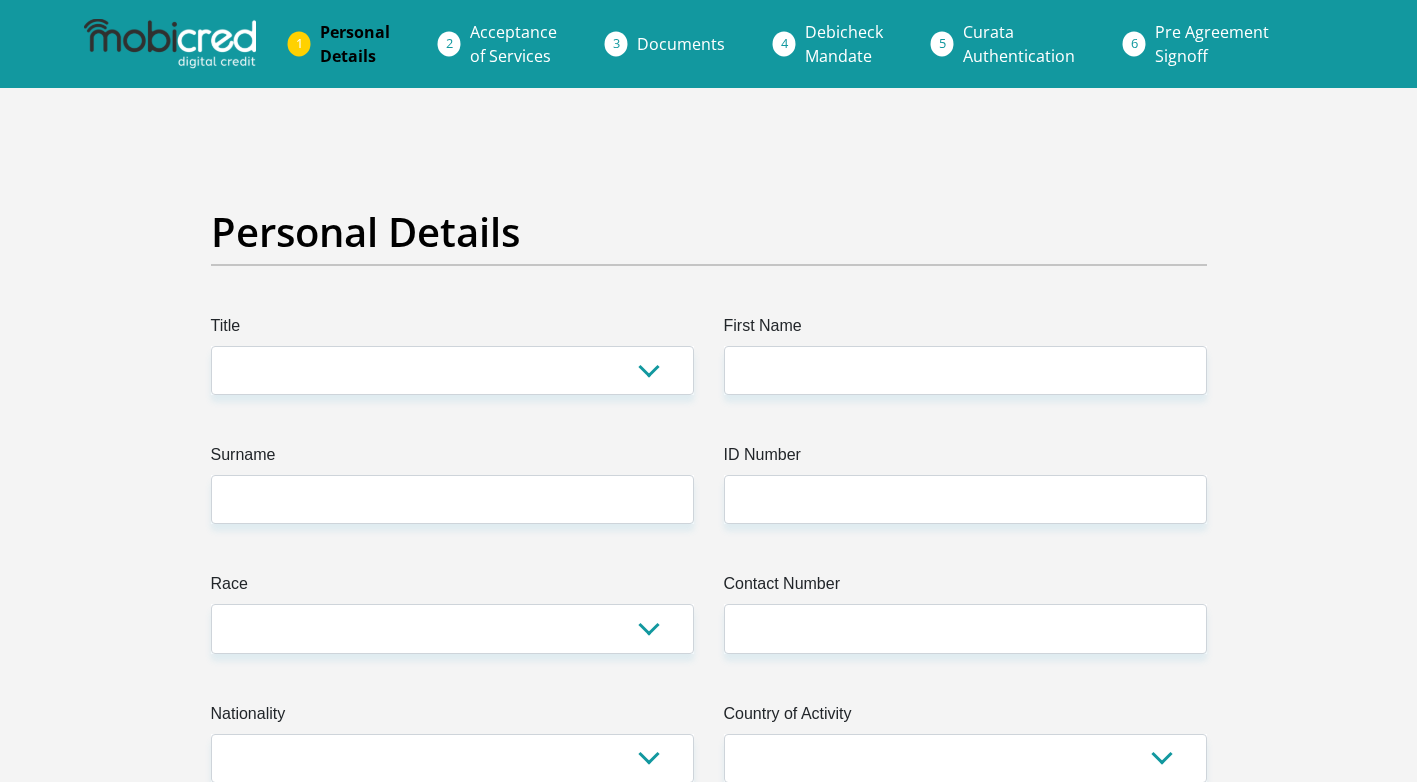scroll, scrollTop: 0, scrollLeft: 0, axis: both 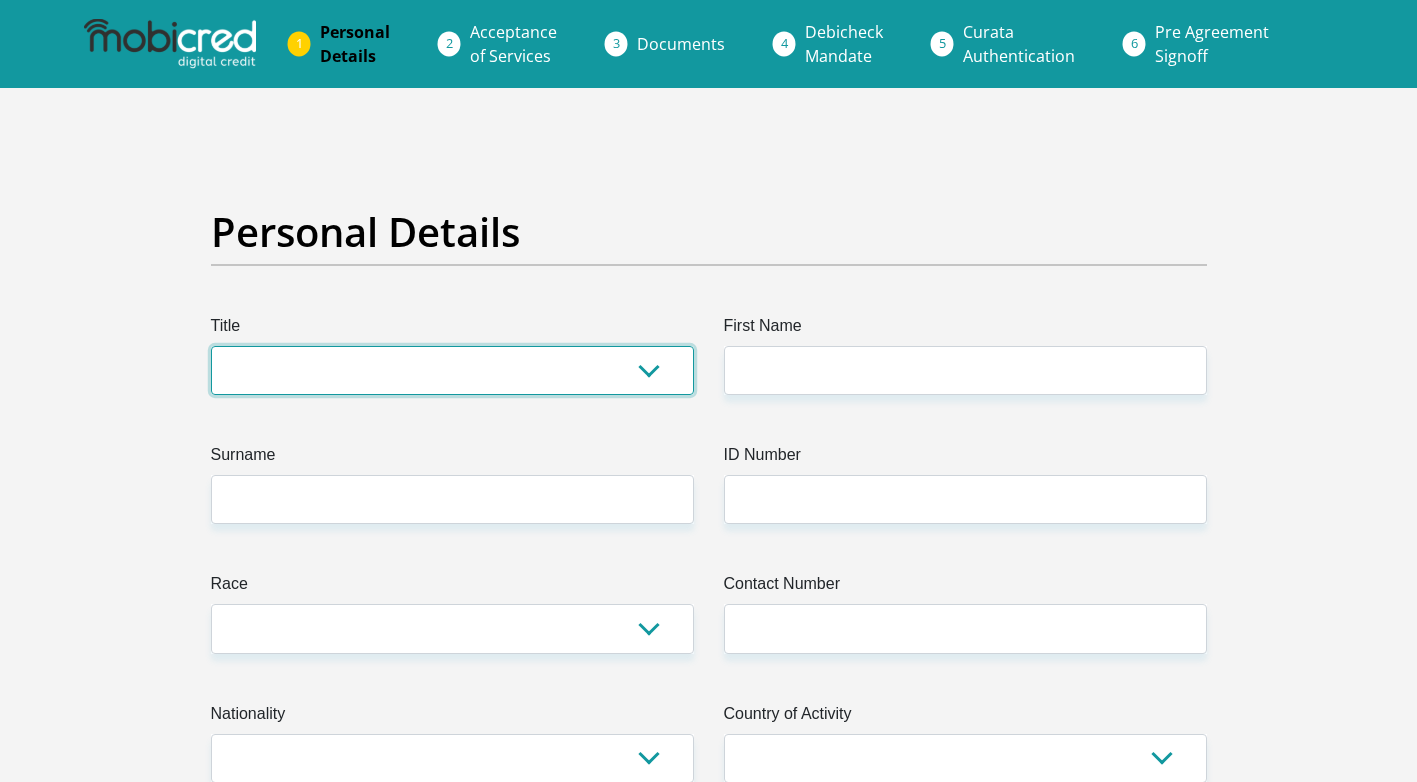 click on "Mr
Ms
Mrs
Dr
Other" at bounding box center (452, 370) 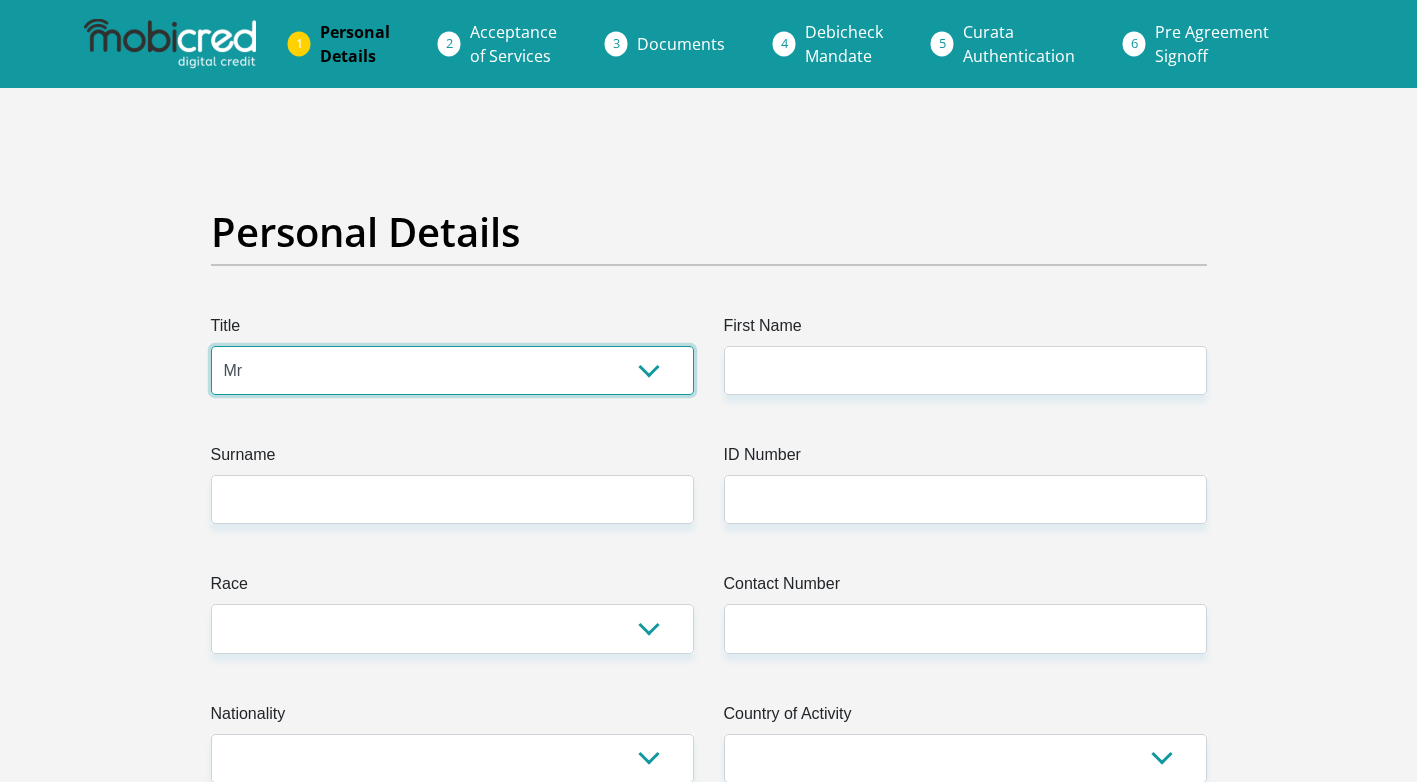 click on "Mr
Ms
Mrs
Dr
Other" at bounding box center (452, 370) 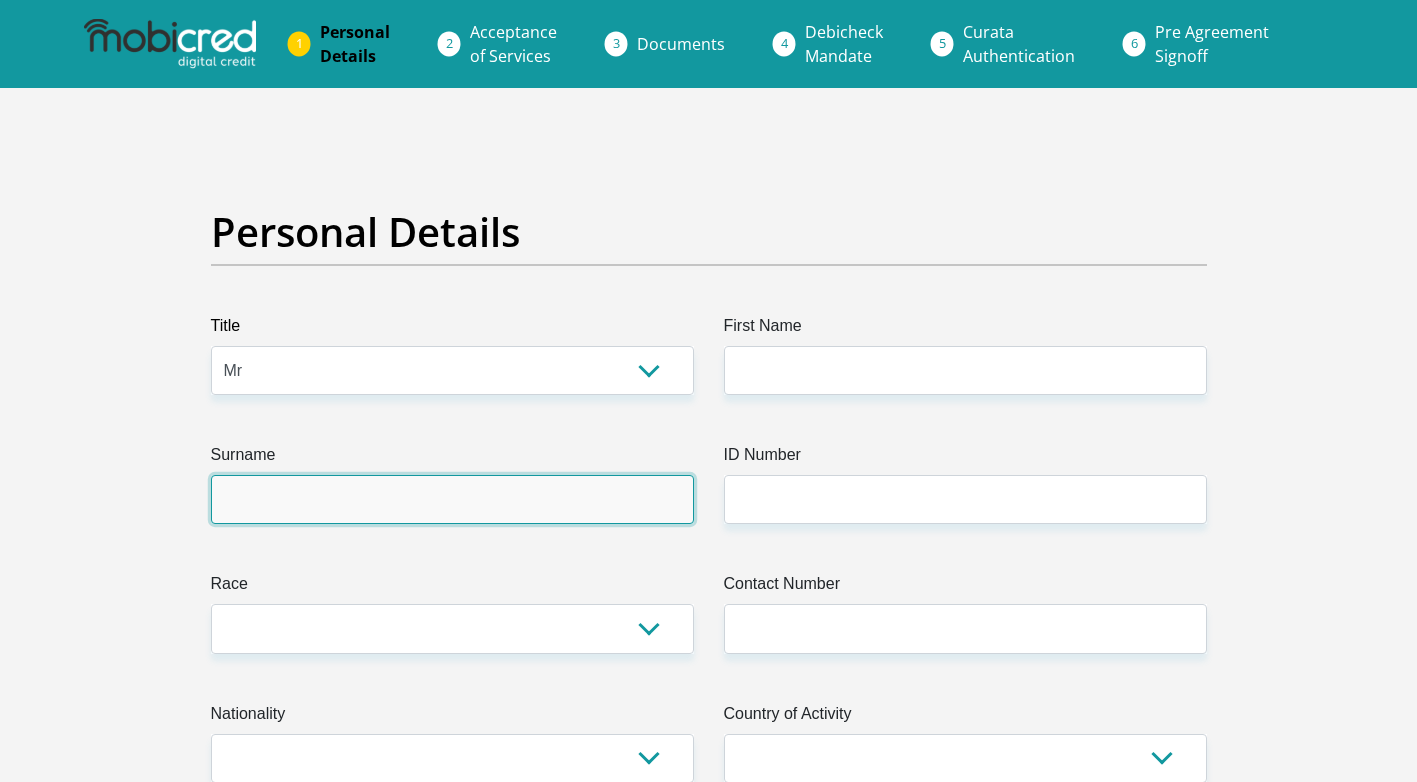 click on "Surname" at bounding box center [452, 499] 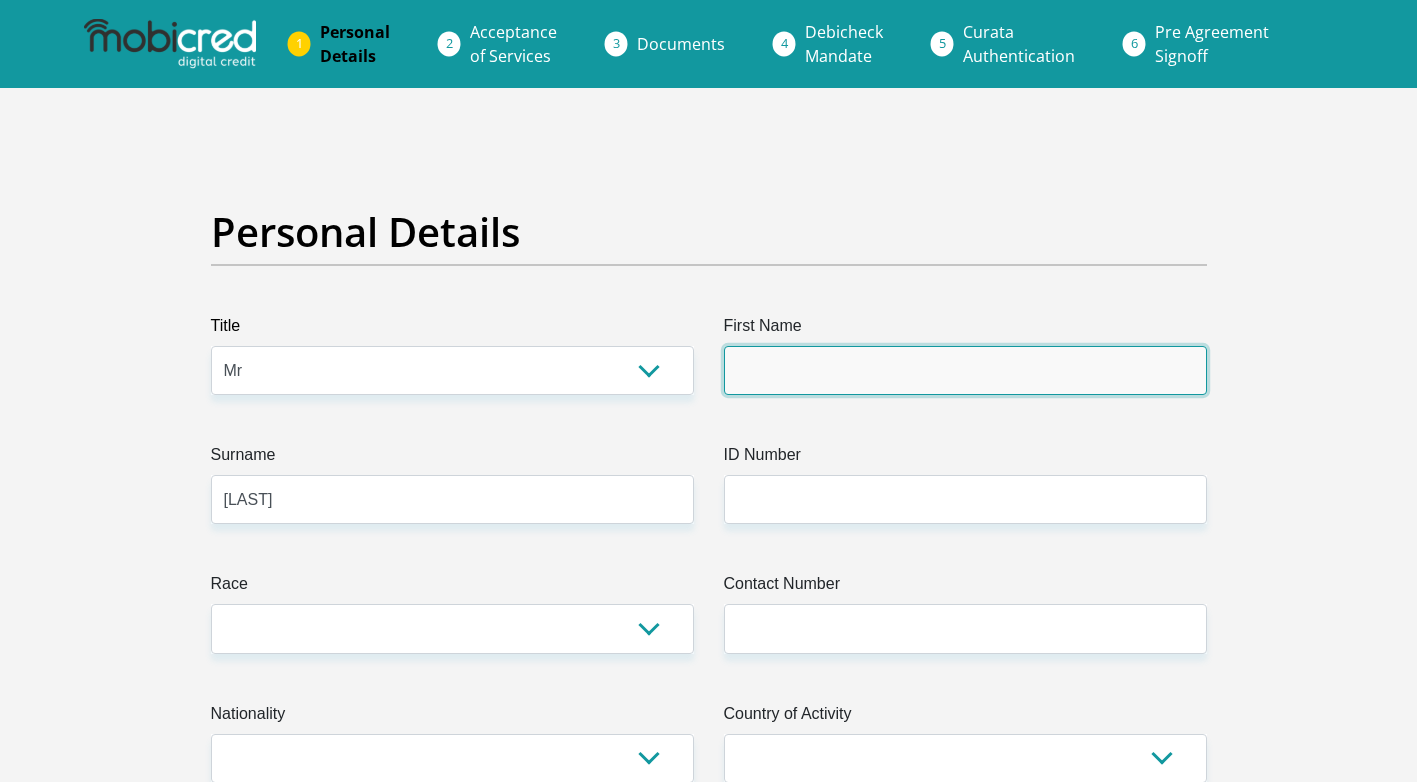 type on "[FIRST]" 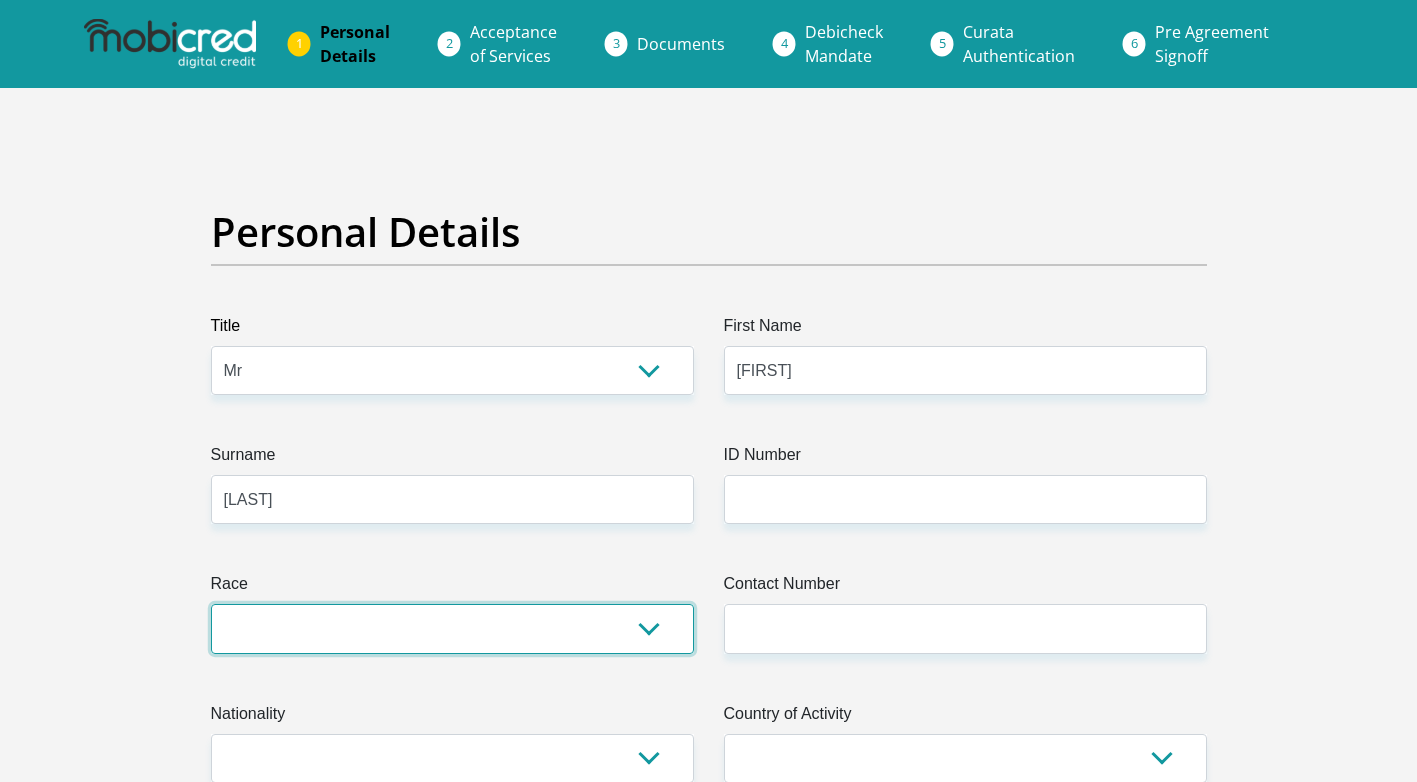 select on "1" 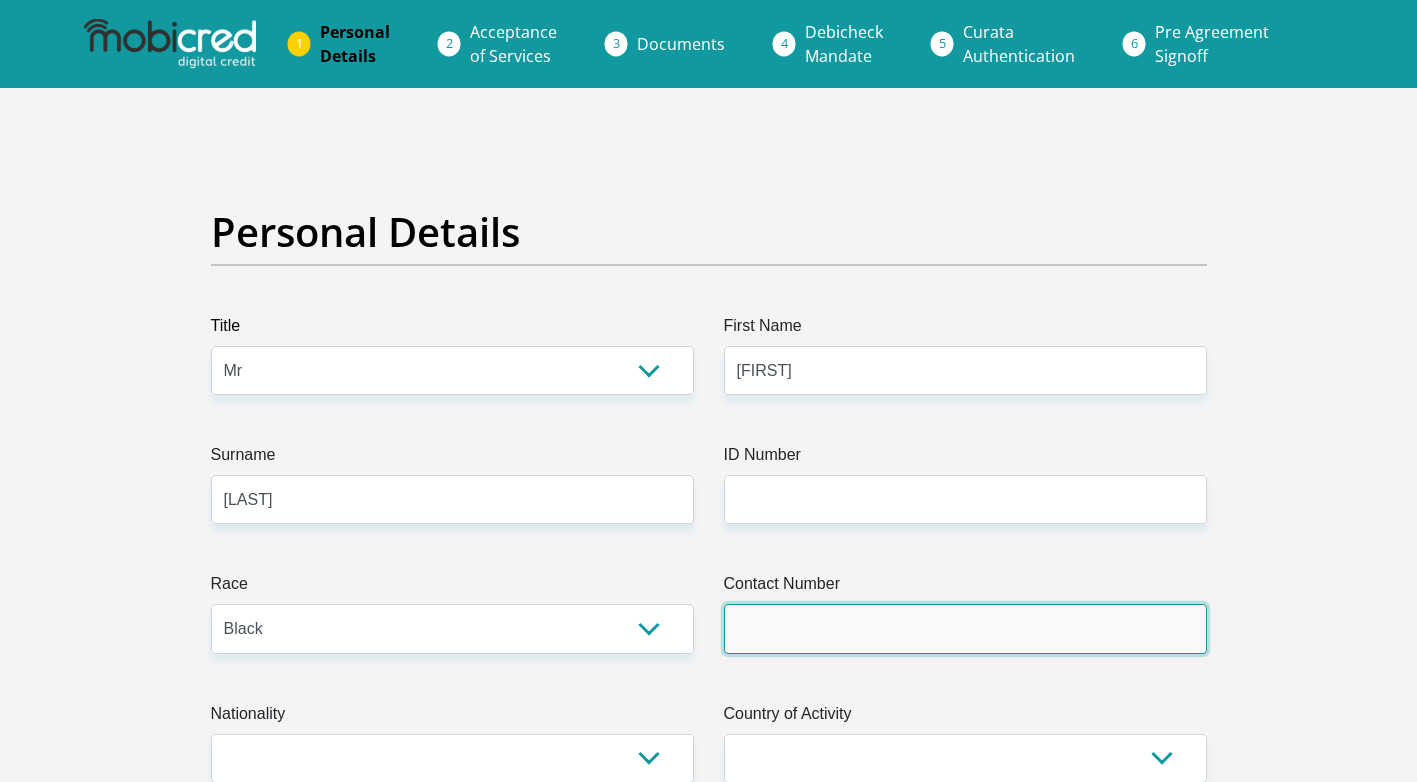 type on "[PHONE]" 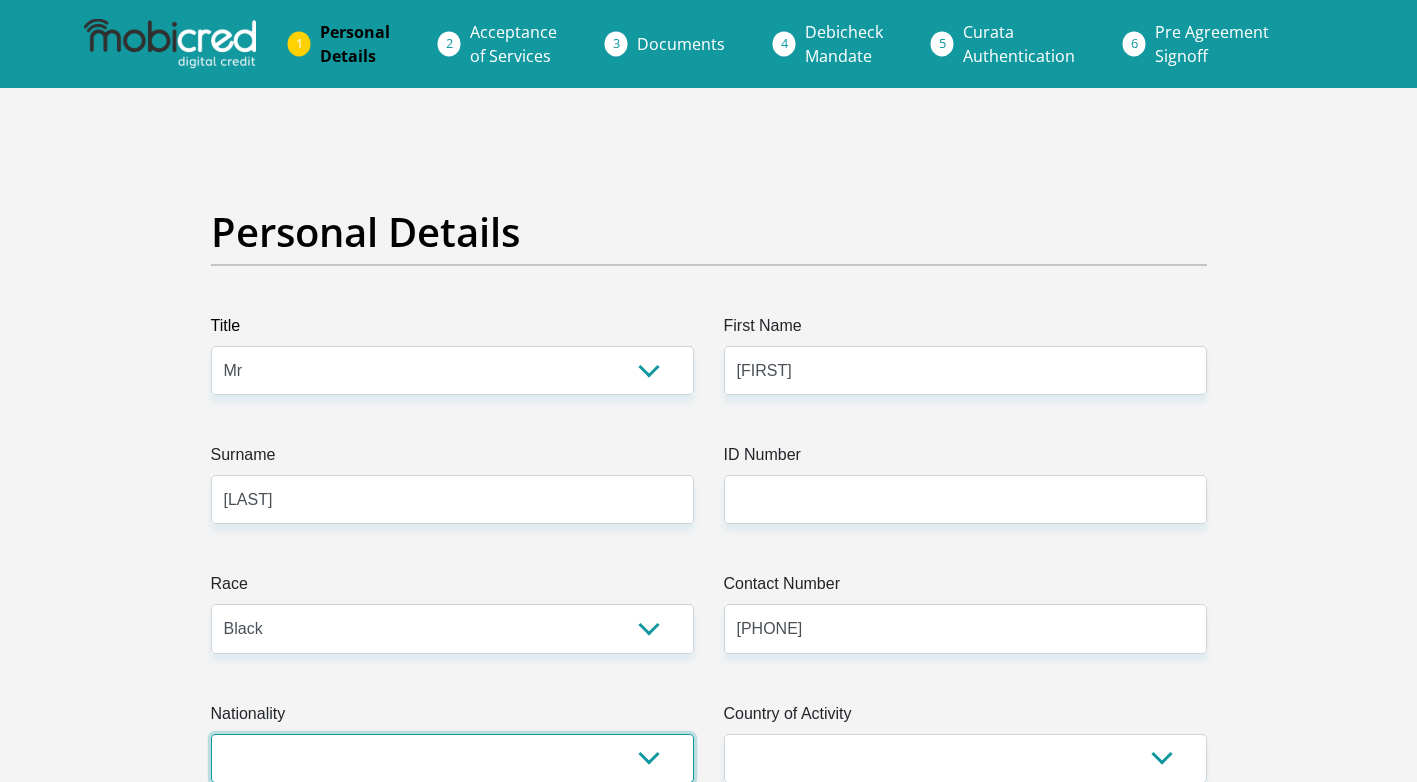 select on "ZAF" 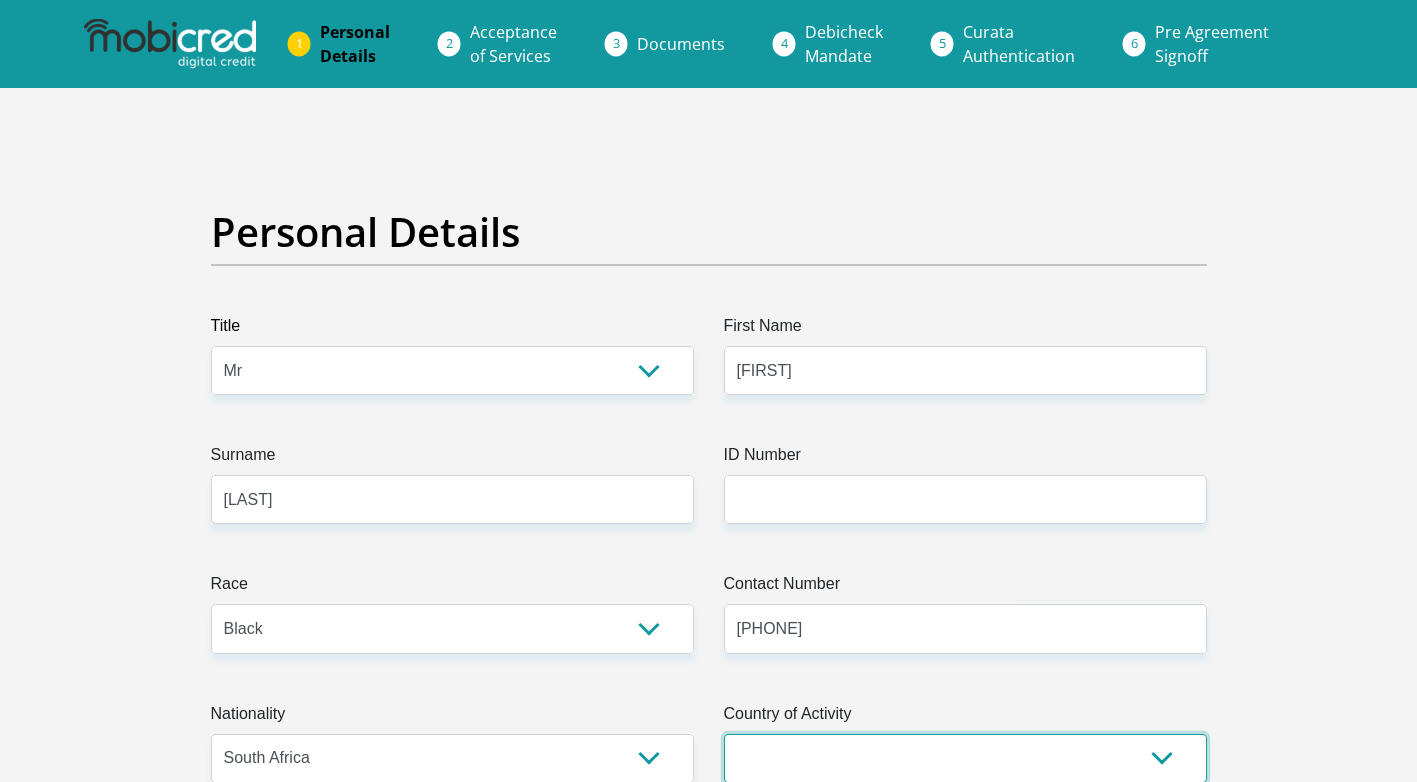 select on "ZAF" 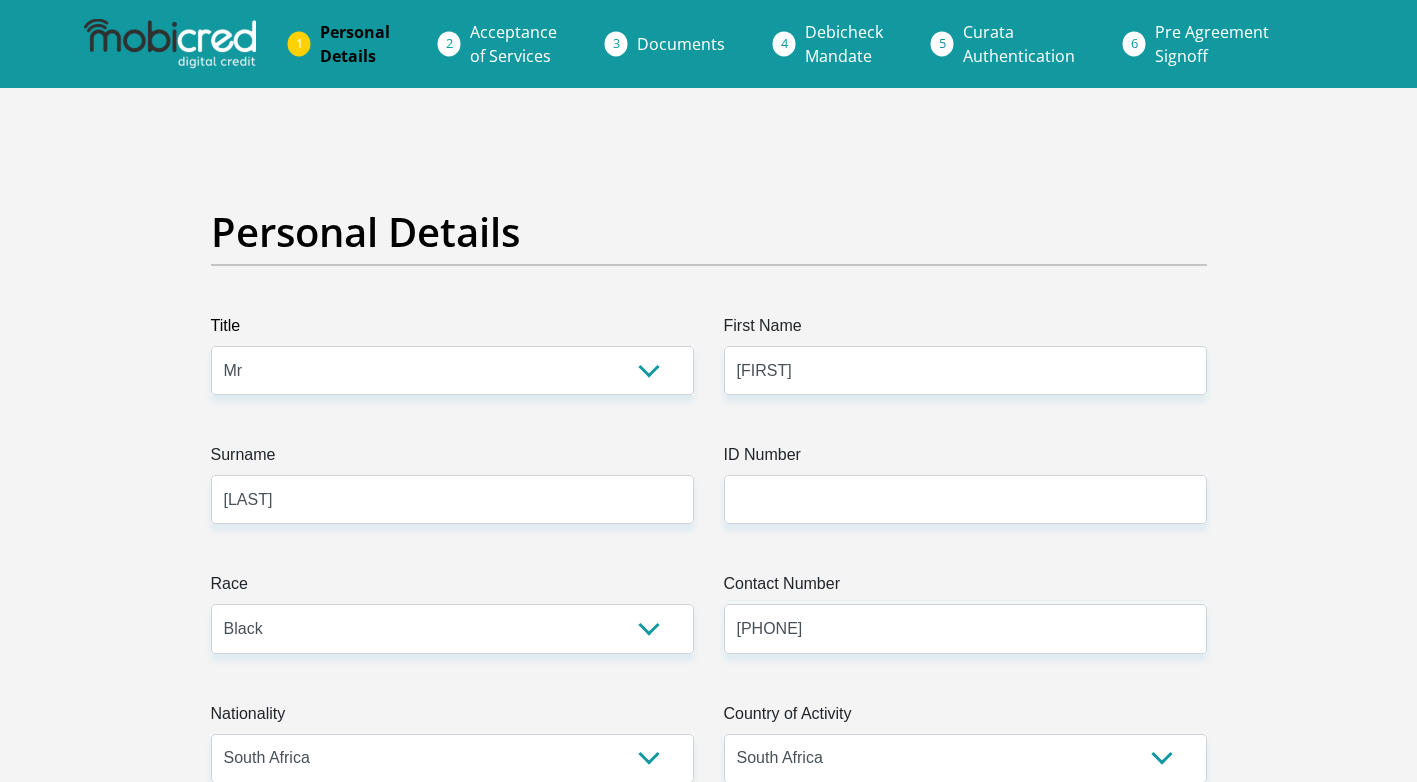 type on "35 [FIRST] [LAST] drive" 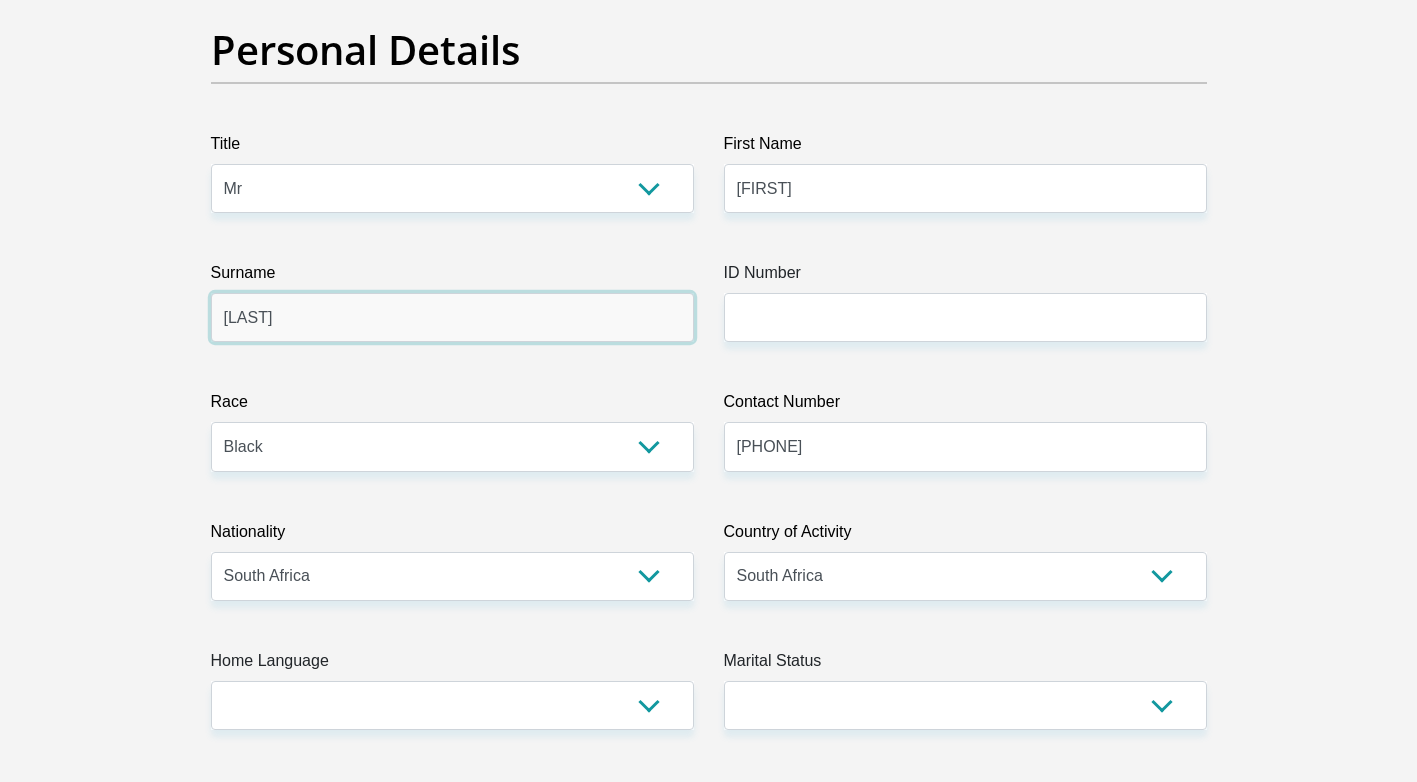 scroll, scrollTop: 200, scrollLeft: 0, axis: vertical 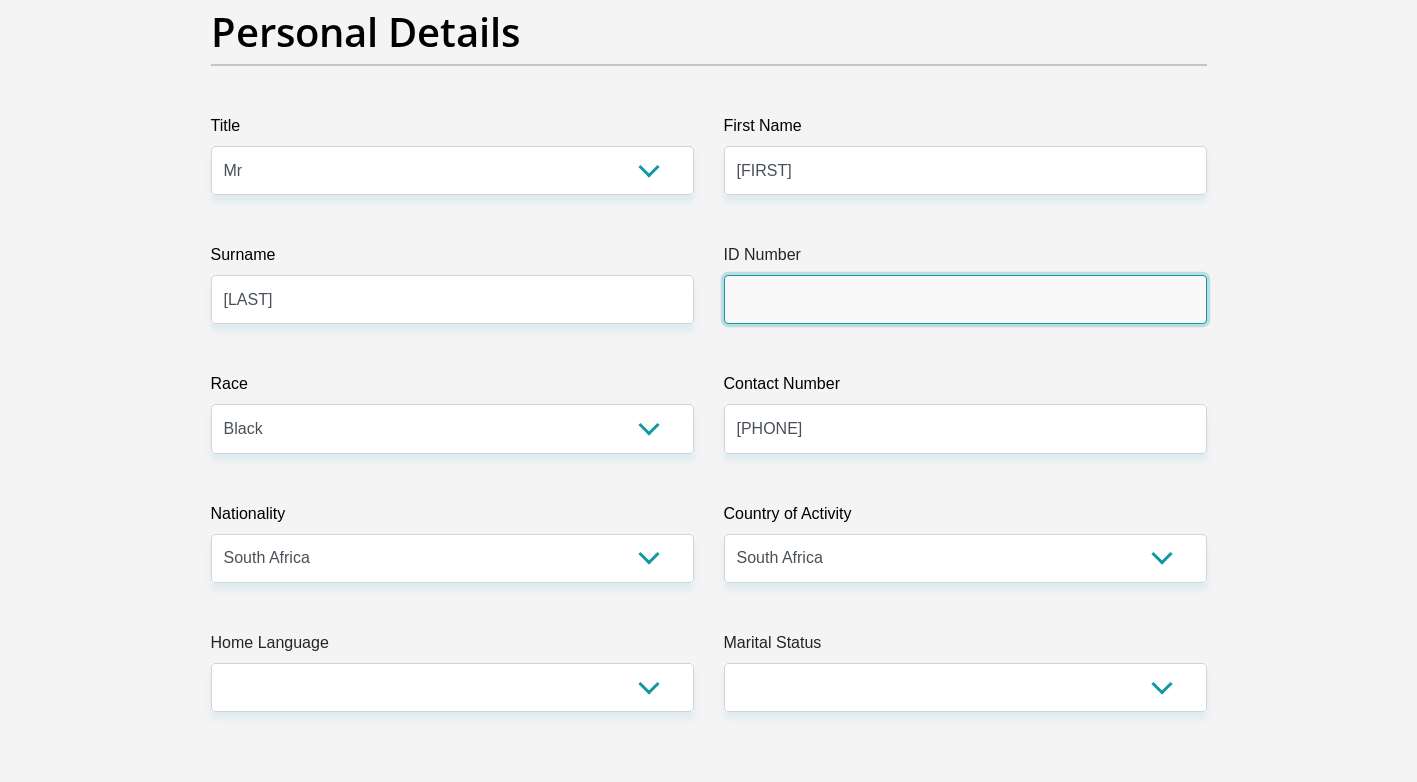 click on "ID Number" at bounding box center [965, 299] 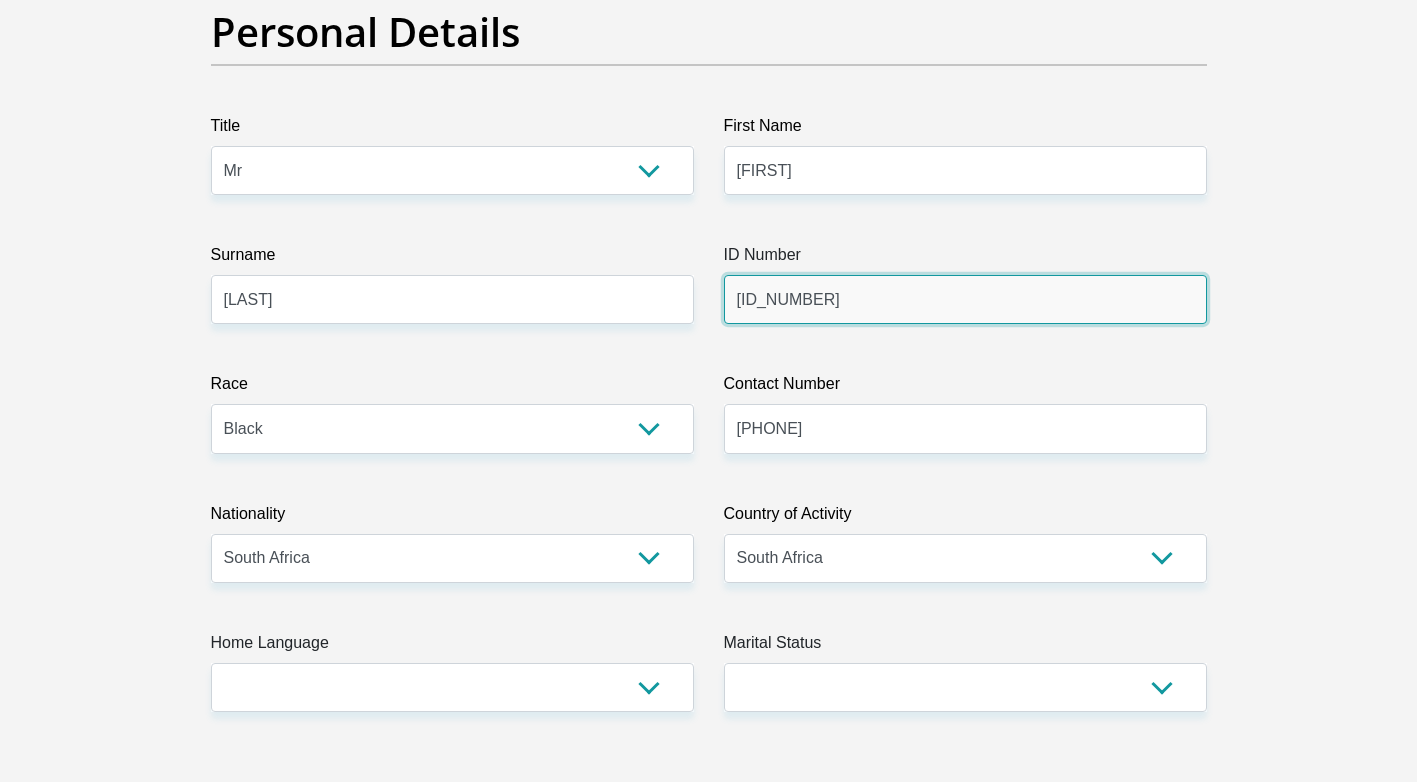 type 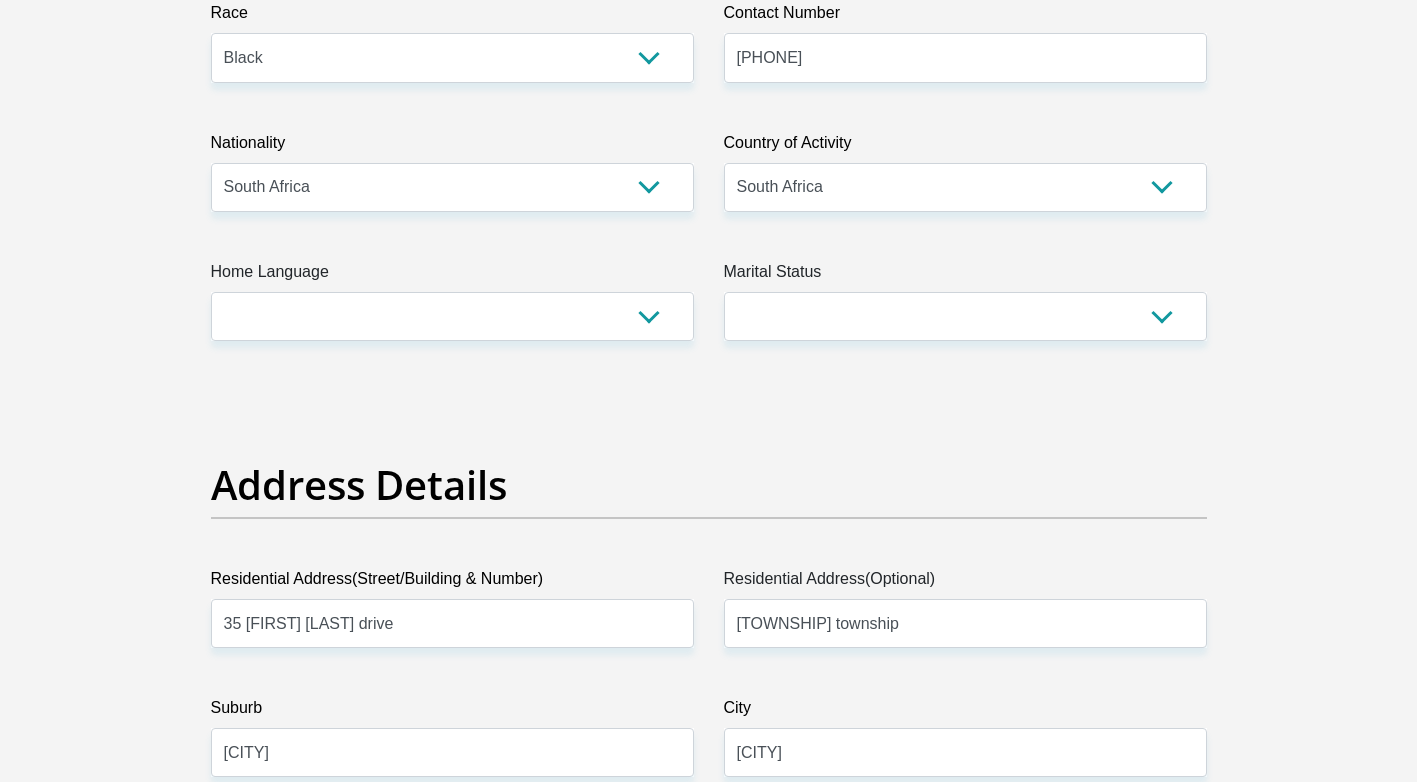scroll, scrollTop: 600, scrollLeft: 0, axis: vertical 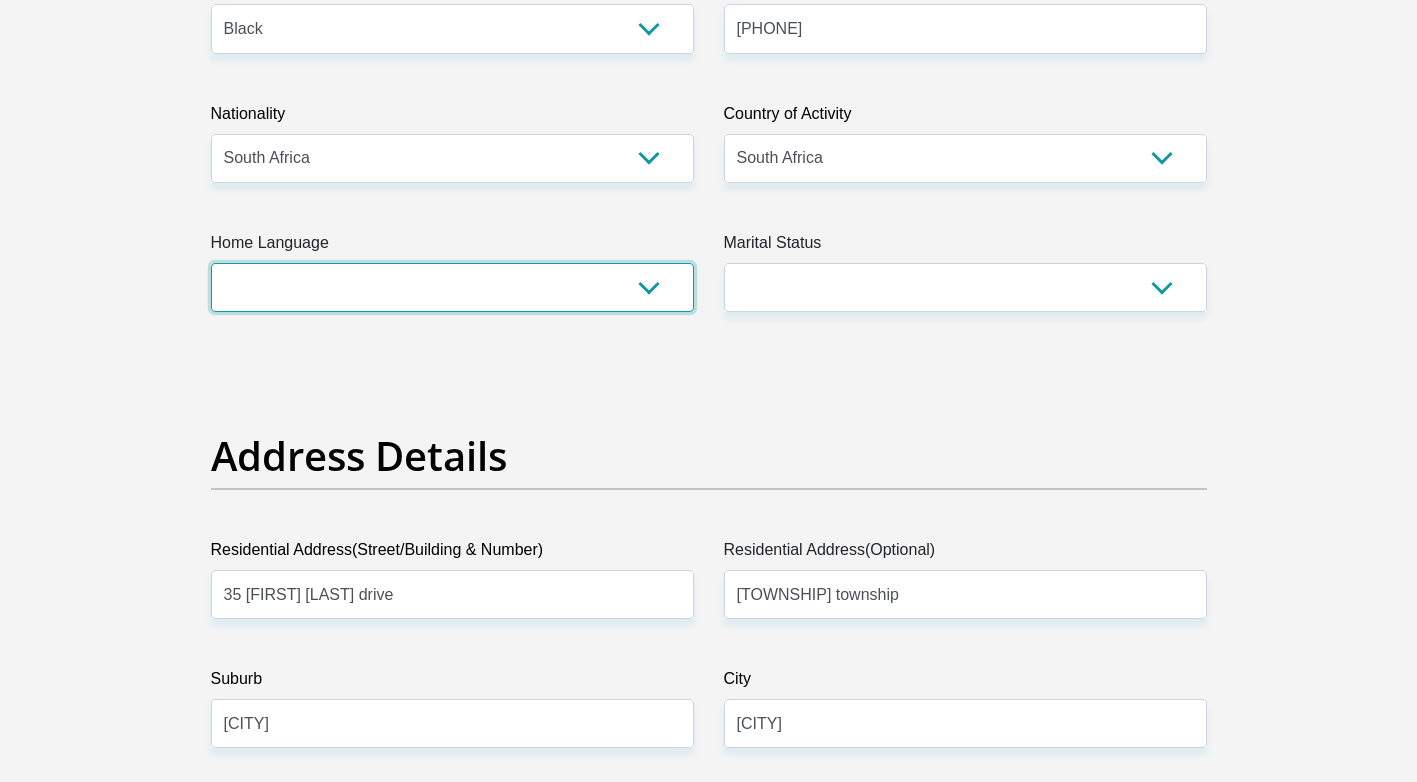 click on "Afrikaans
English
Sepedi
South Ndebele
Southern Sotho
Swati
Tsonga
Tswana
Venda
Xhosa
Zulu
Other" at bounding box center (452, 287) 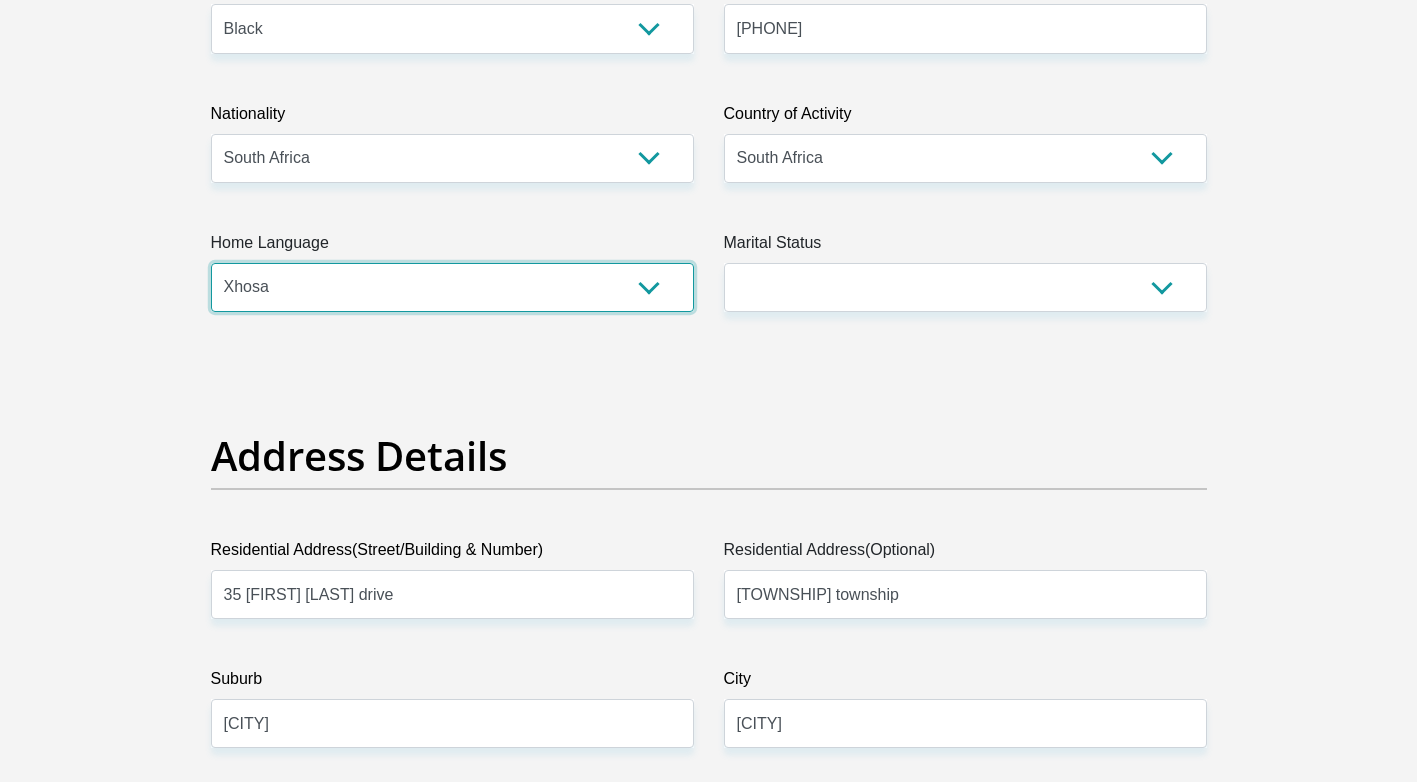 click on "Afrikaans
English
Sepedi
South Ndebele
Southern Sotho
Swati
Tsonga
Tswana
Venda
Xhosa
Zulu
Other" at bounding box center (452, 287) 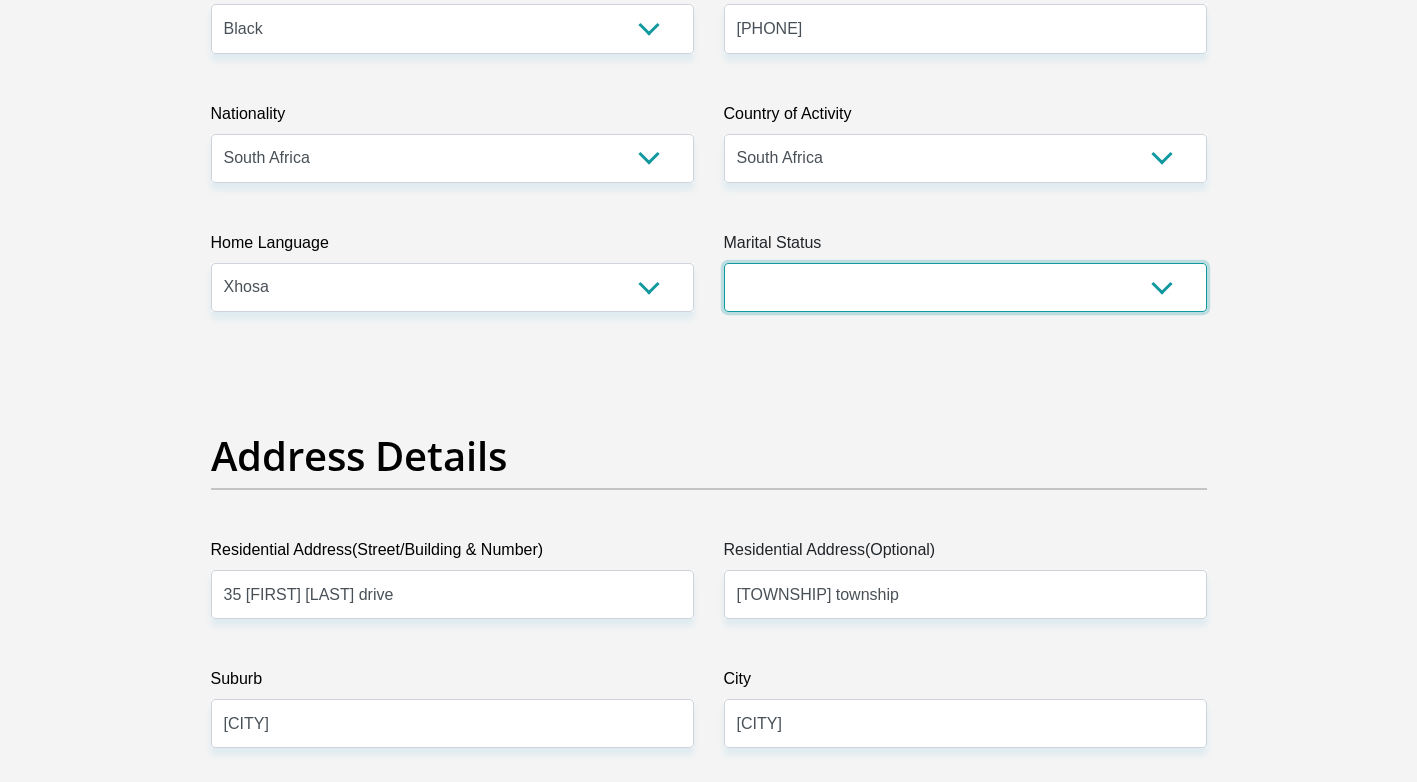 click on "Married ANC
Single
Divorced
Widowed
Married COP or Customary Law" at bounding box center (965, 287) 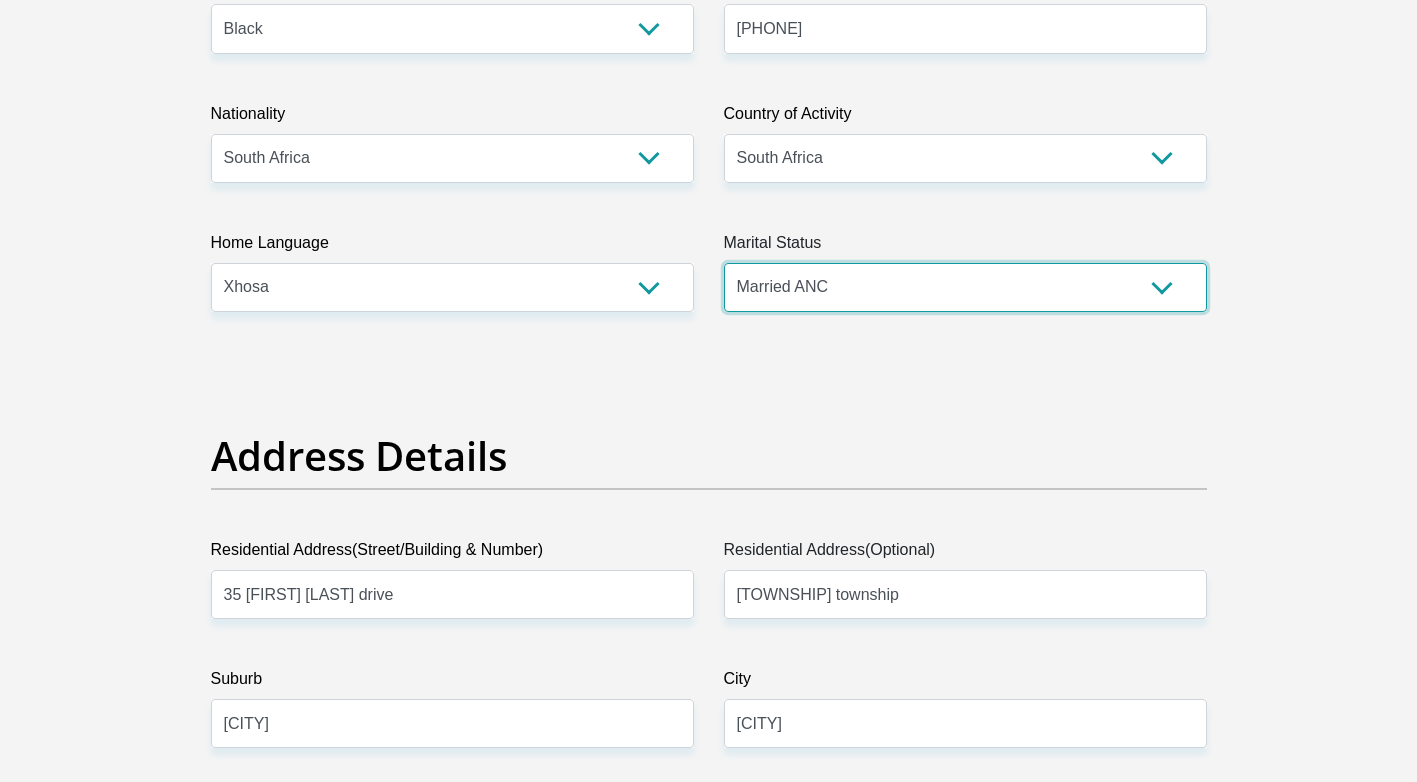 click on "Married ANC
Single
Divorced
Widowed
Married COP or Customary Law" at bounding box center [965, 287] 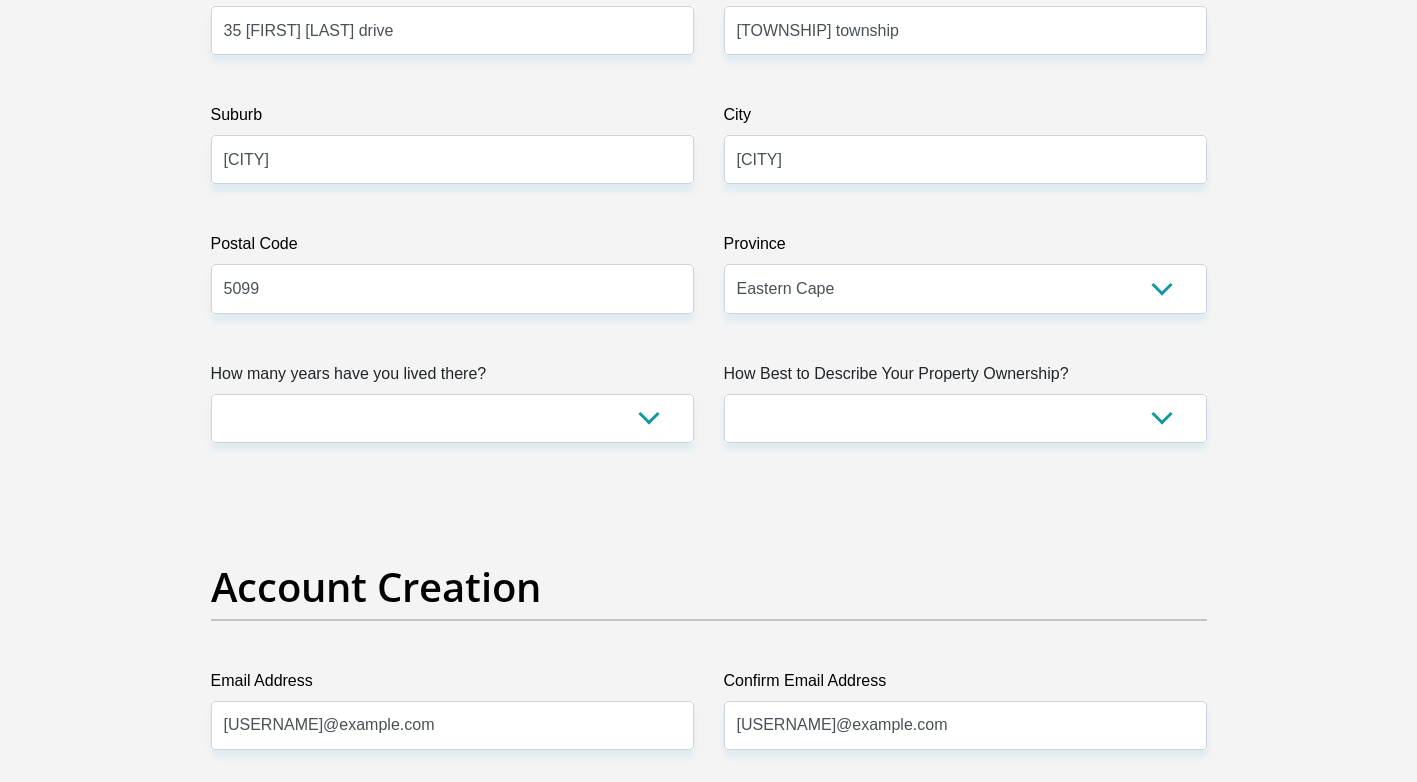 scroll, scrollTop: 1200, scrollLeft: 0, axis: vertical 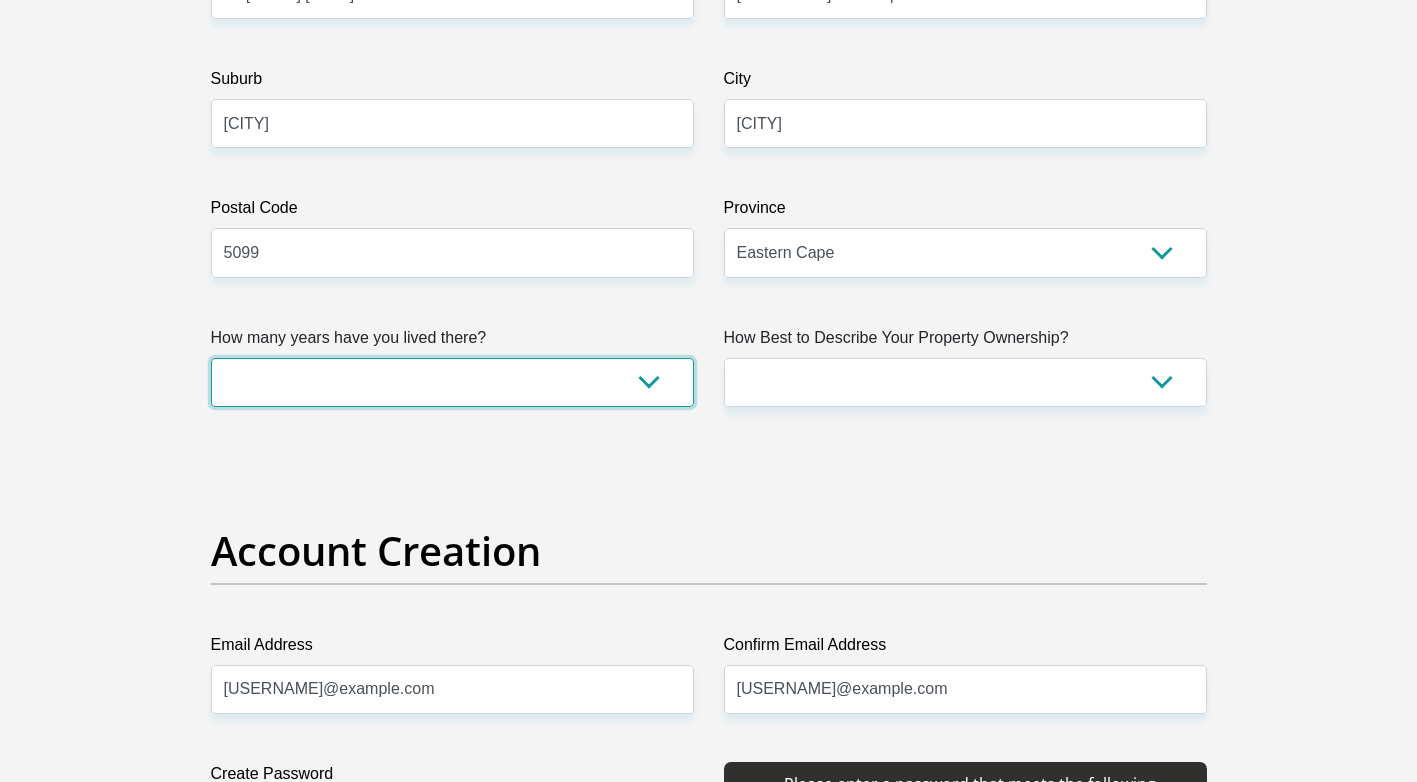 click on "less than 1 year
1-3 years
3-5 years
5+ years" at bounding box center [452, 382] 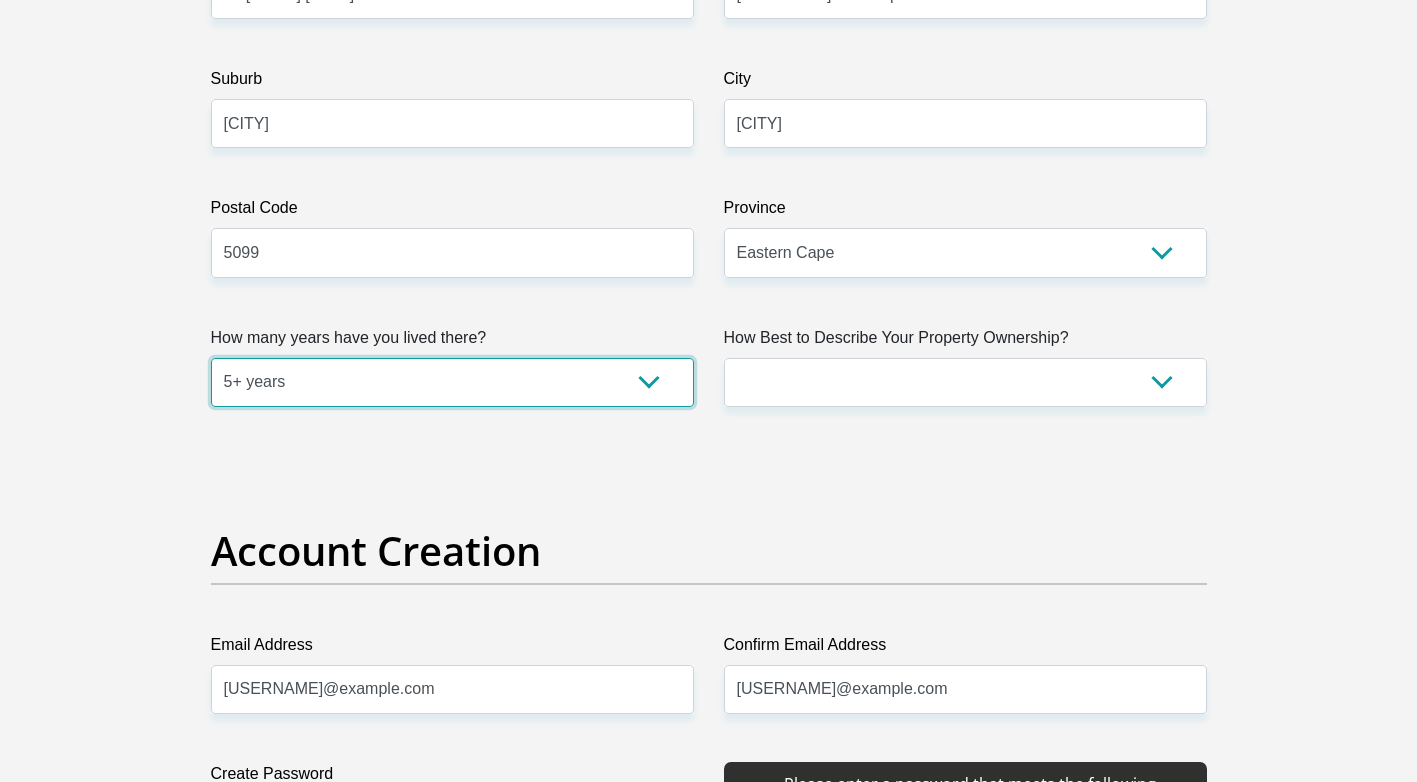 click on "less than 1 year
1-3 years
3-5 years
5+ years" at bounding box center (452, 382) 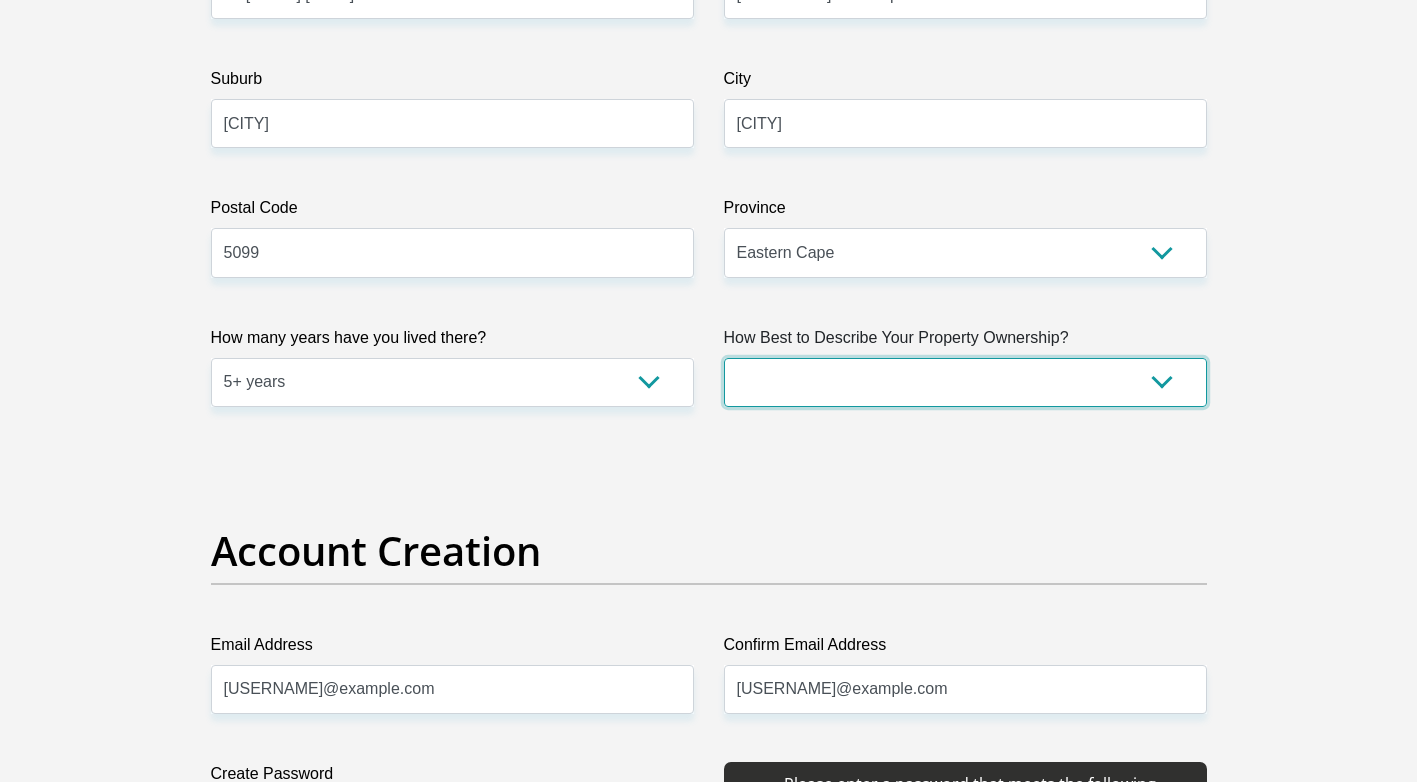 click on "Owned
Rented
Family Owned
Company Dwelling" at bounding box center [965, 382] 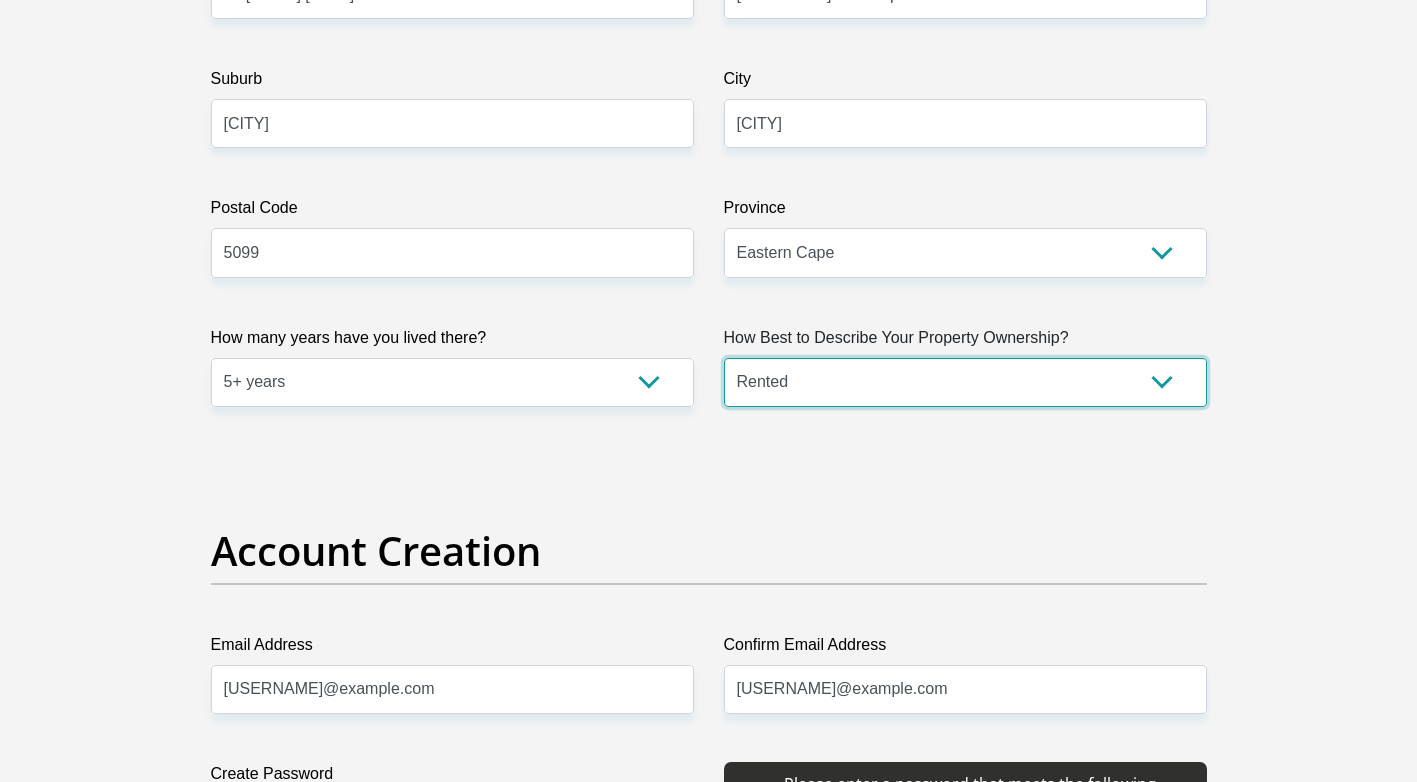 click on "Owned
Rented
Family Owned
Company Dwelling" at bounding box center (965, 382) 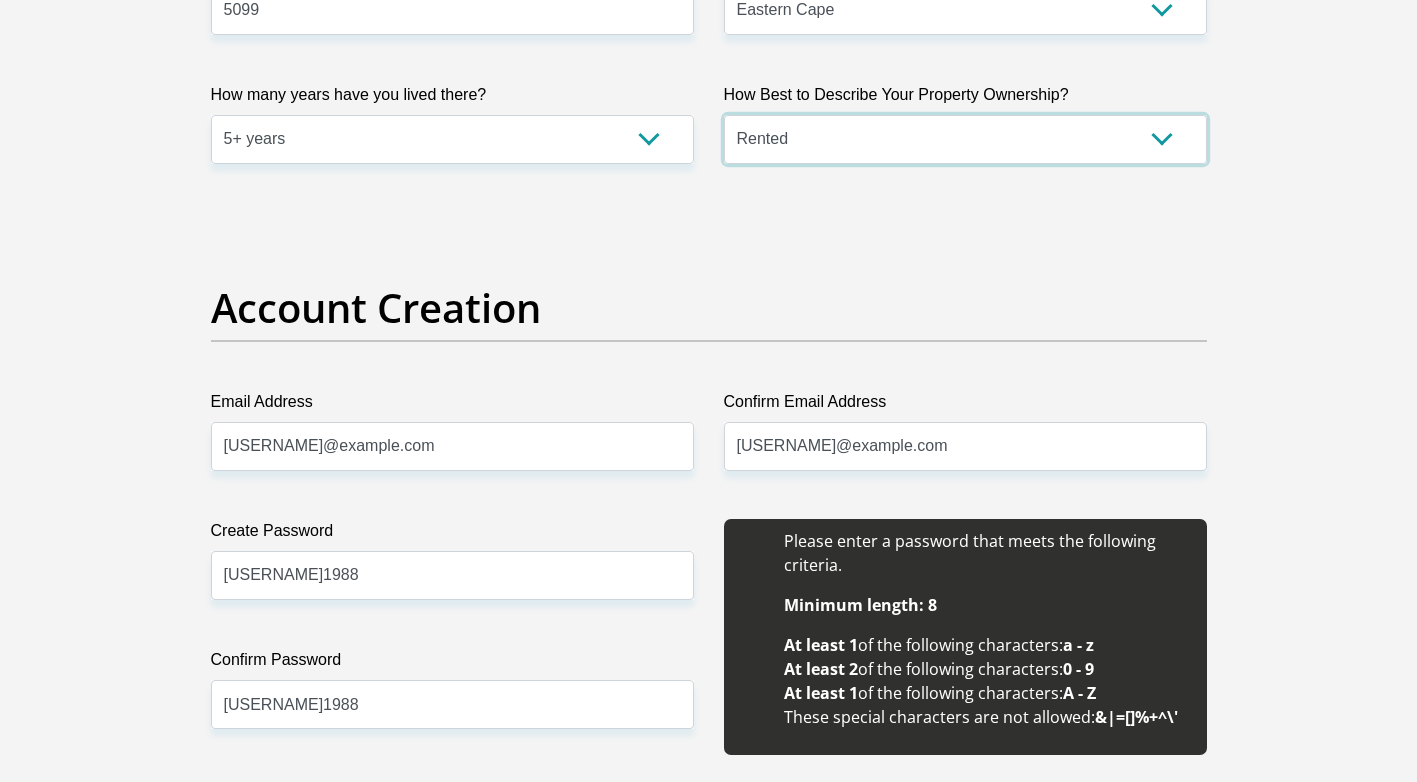 scroll, scrollTop: 1500, scrollLeft: 0, axis: vertical 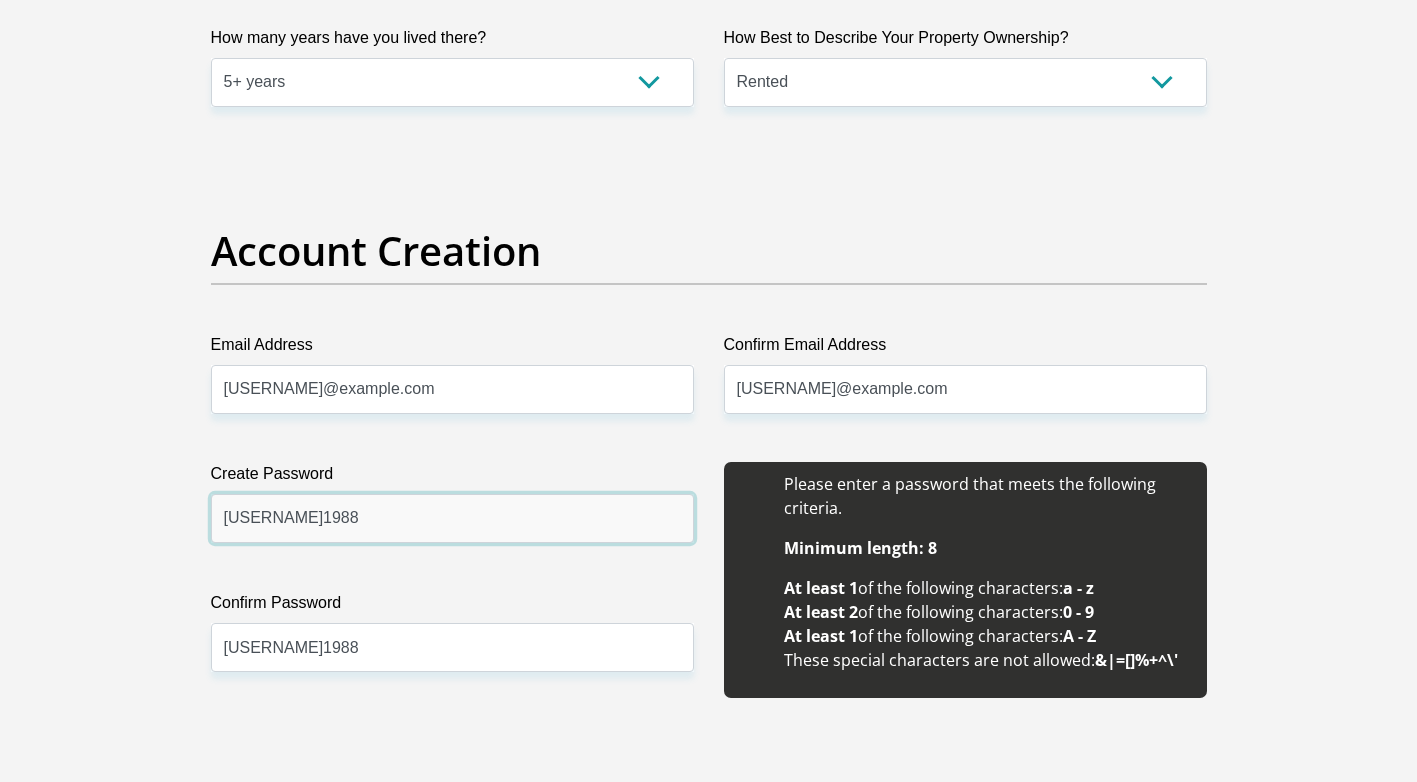 click on "[USERNAME]1988" at bounding box center (452, 518) 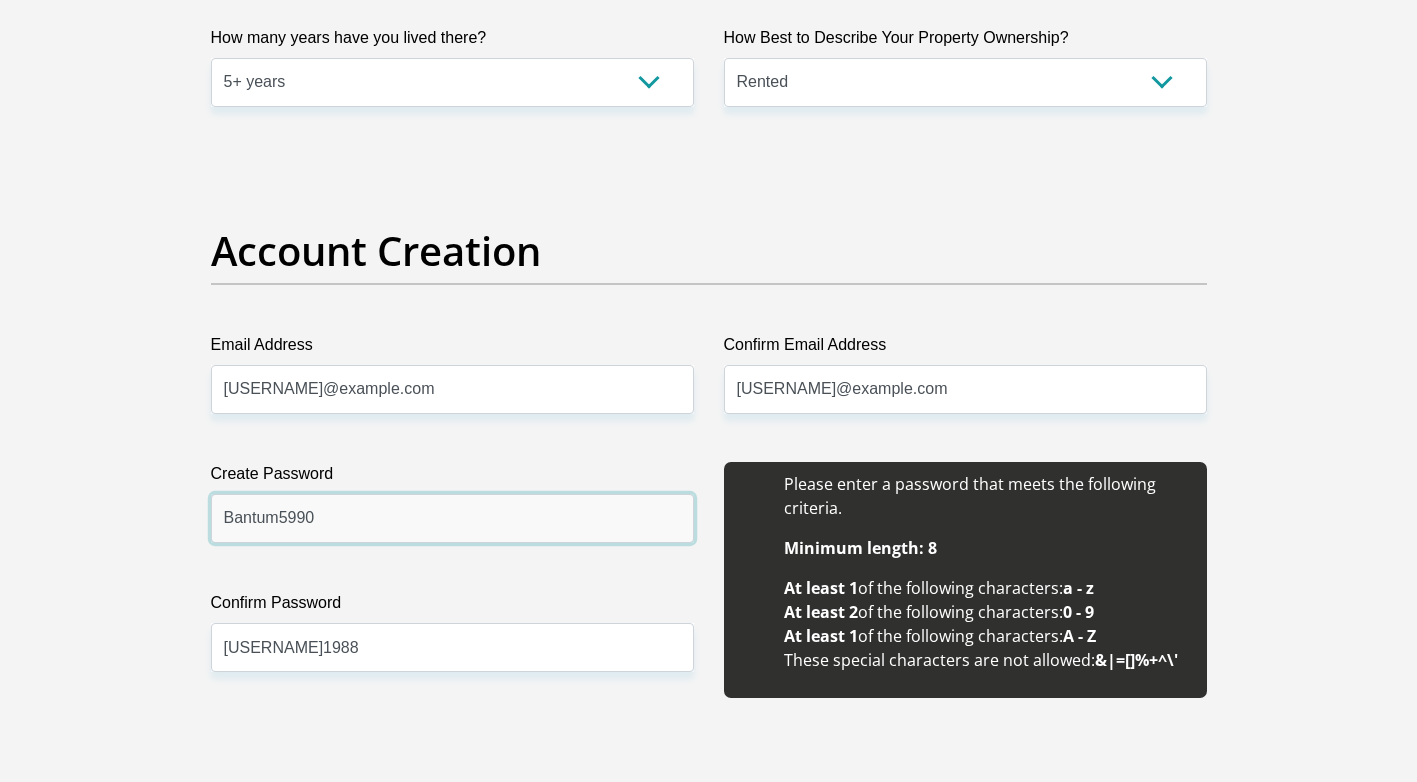 type on "Bantum5990" 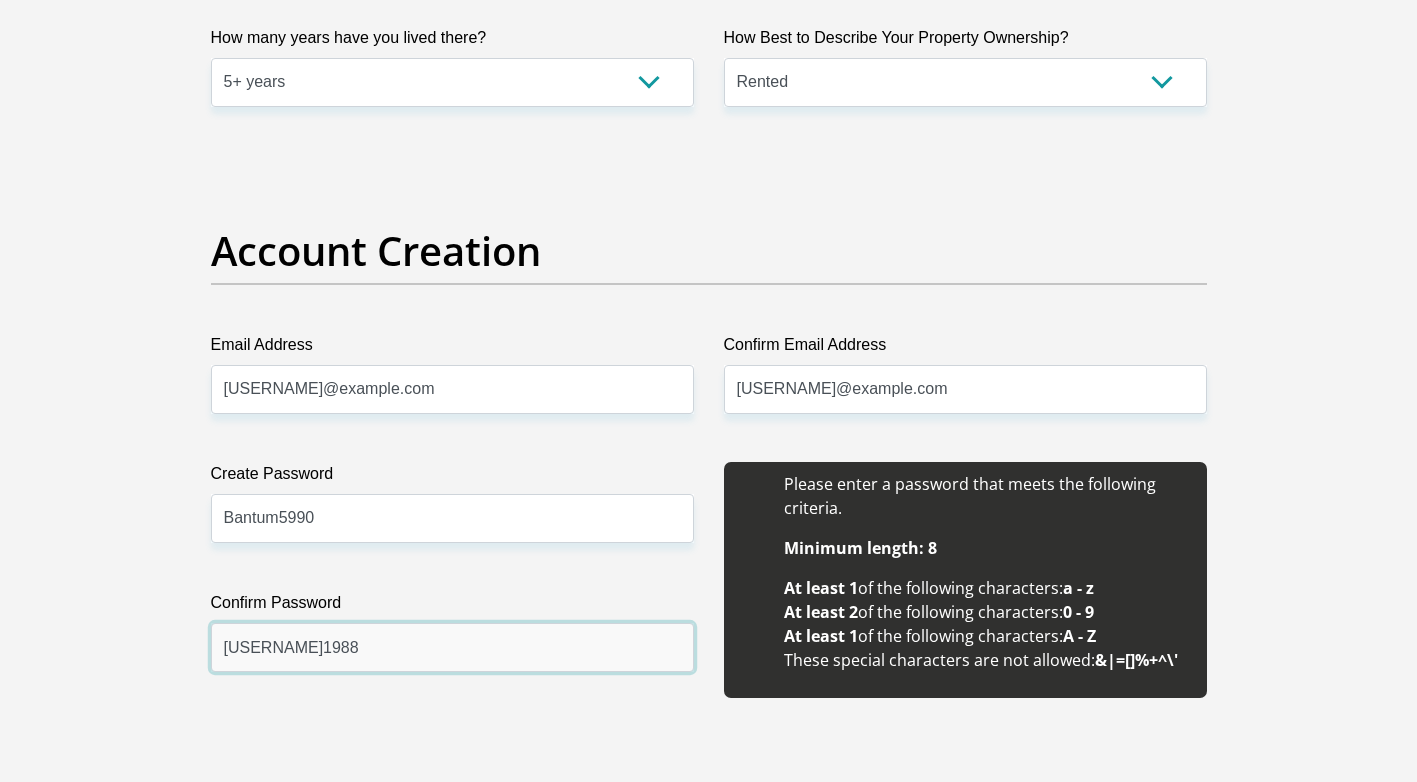 click on "[USERNAME]1988" at bounding box center [452, 647] 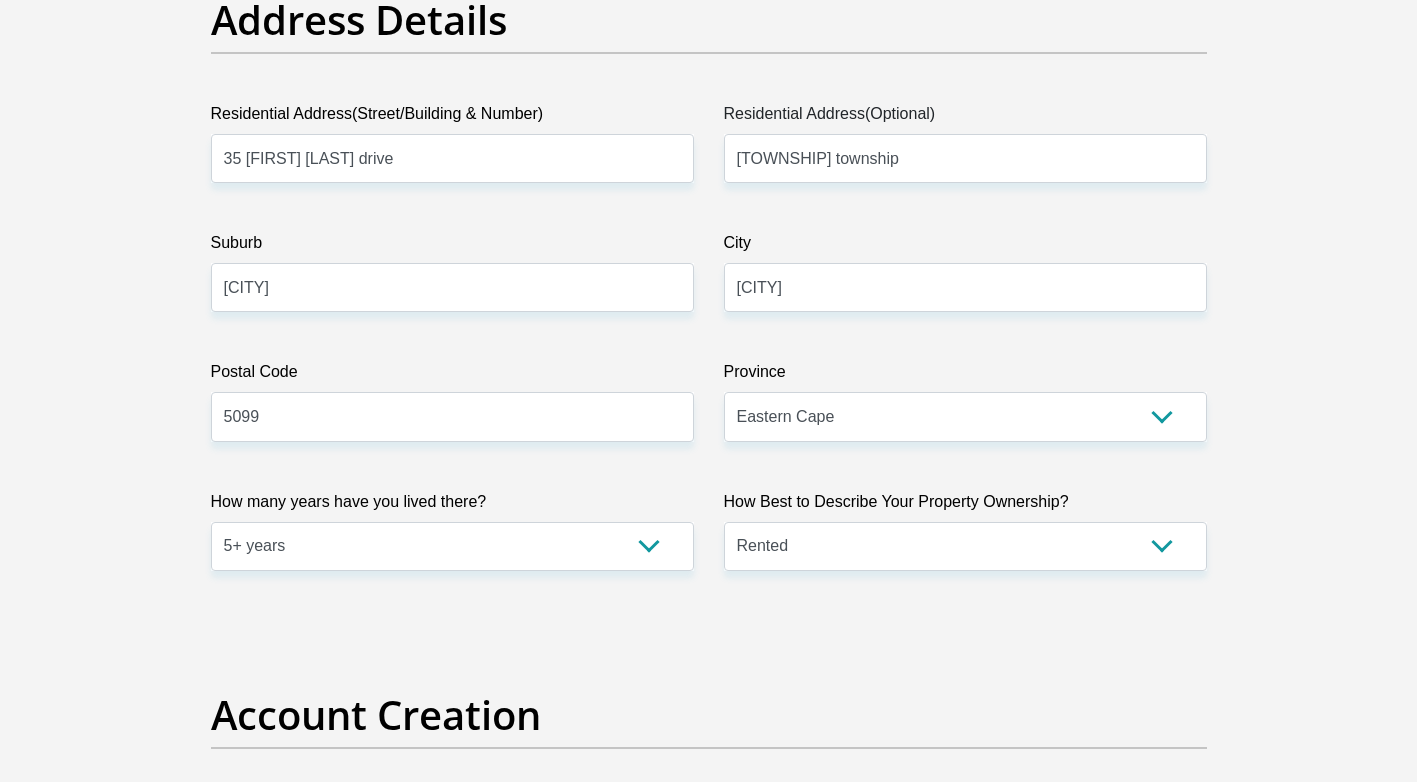 scroll, scrollTop: 1000, scrollLeft: 0, axis: vertical 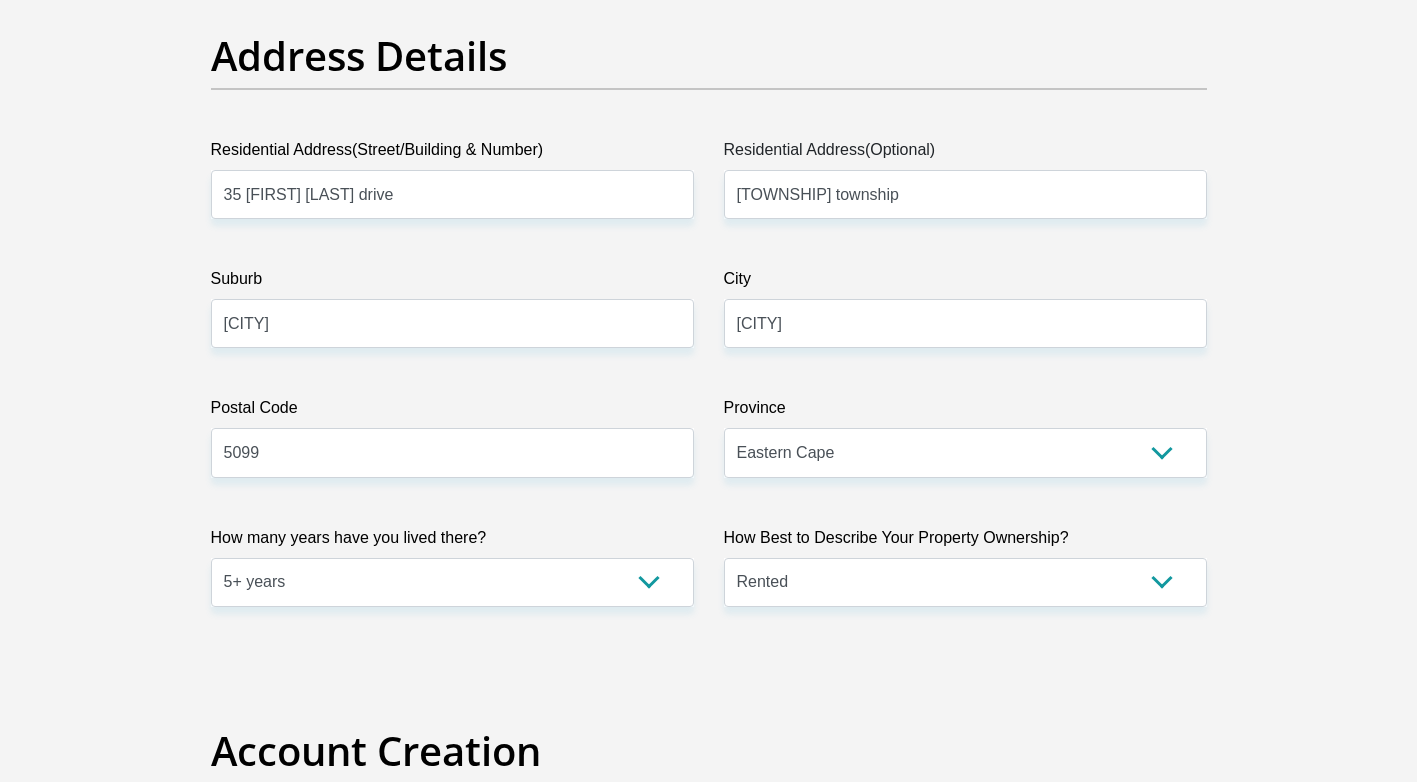 type on "Bantum5990" 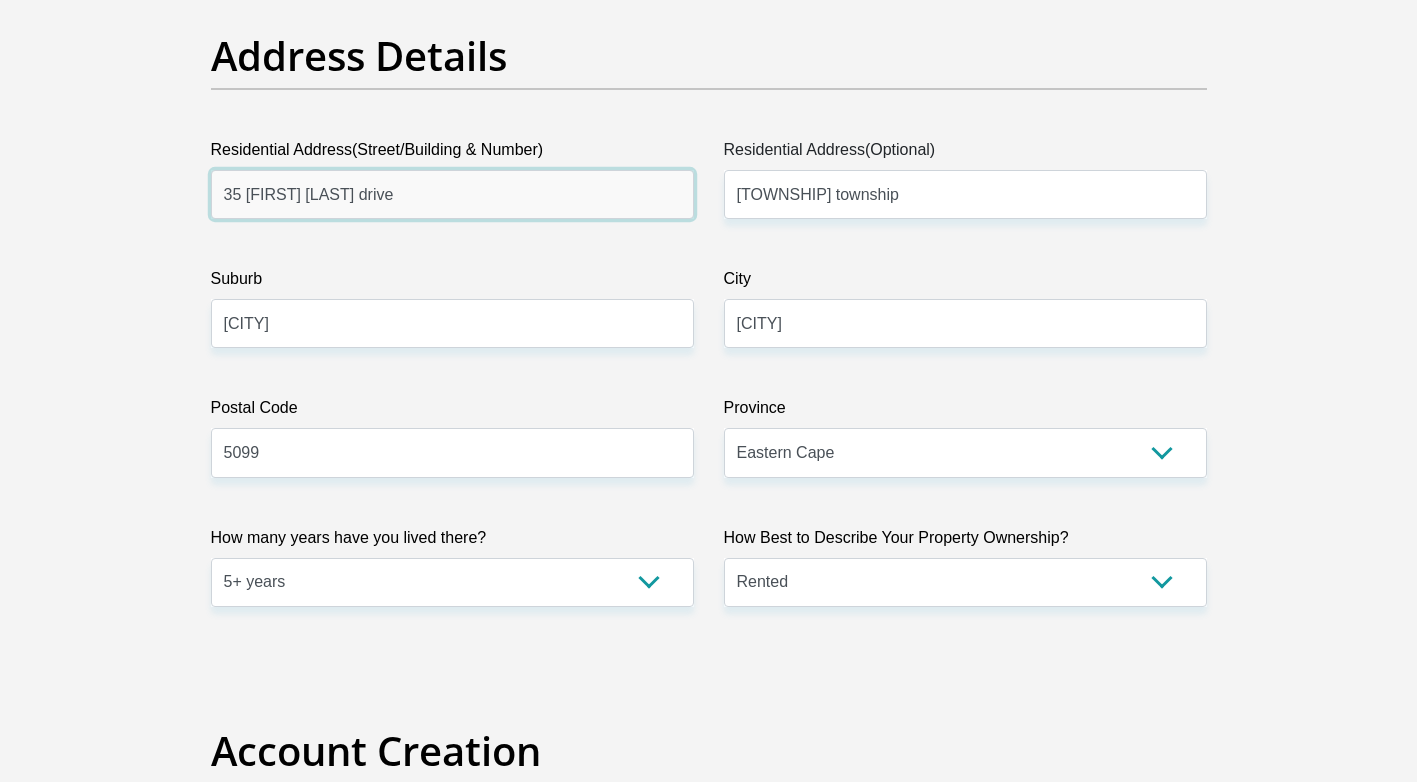 click on "35 [FIRST] [LAST] drive" at bounding box center [452, 194] 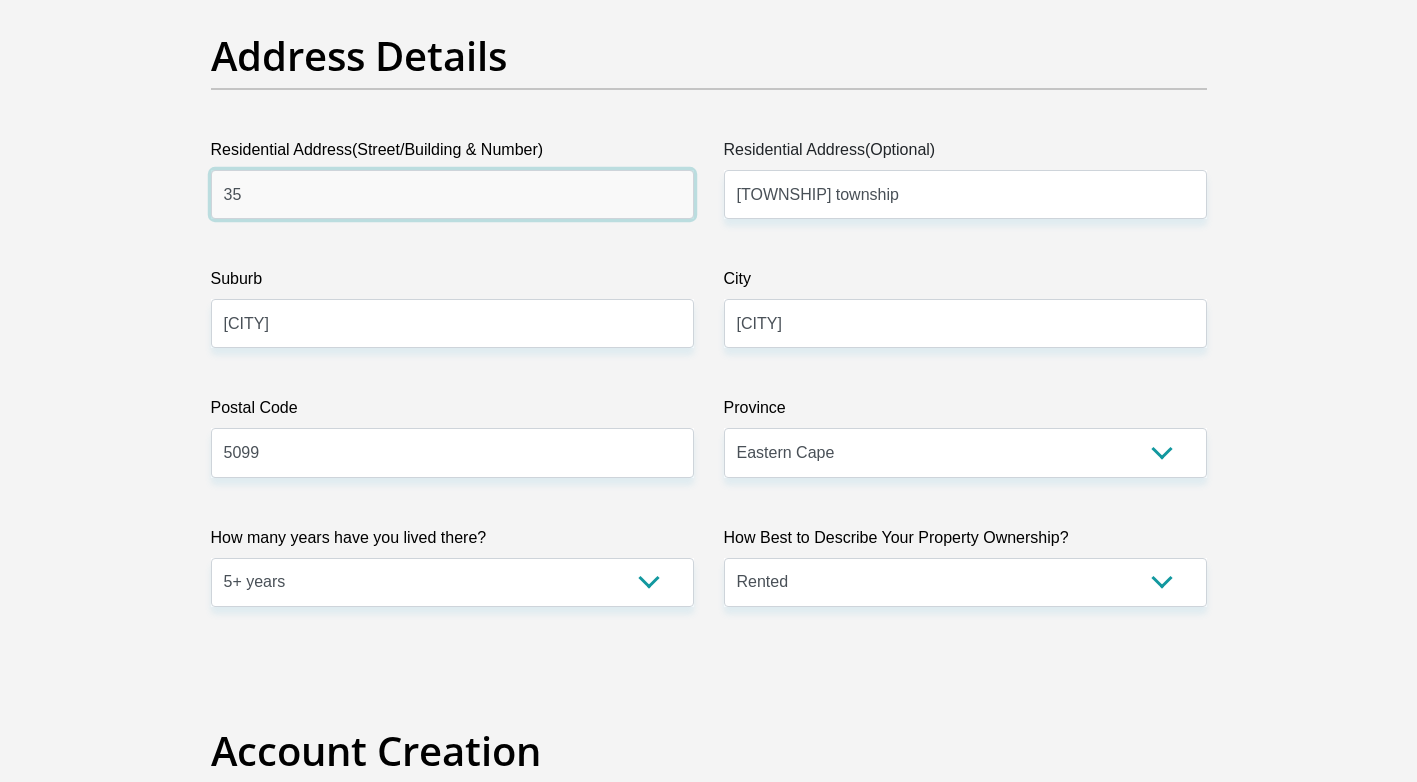 type on "3" 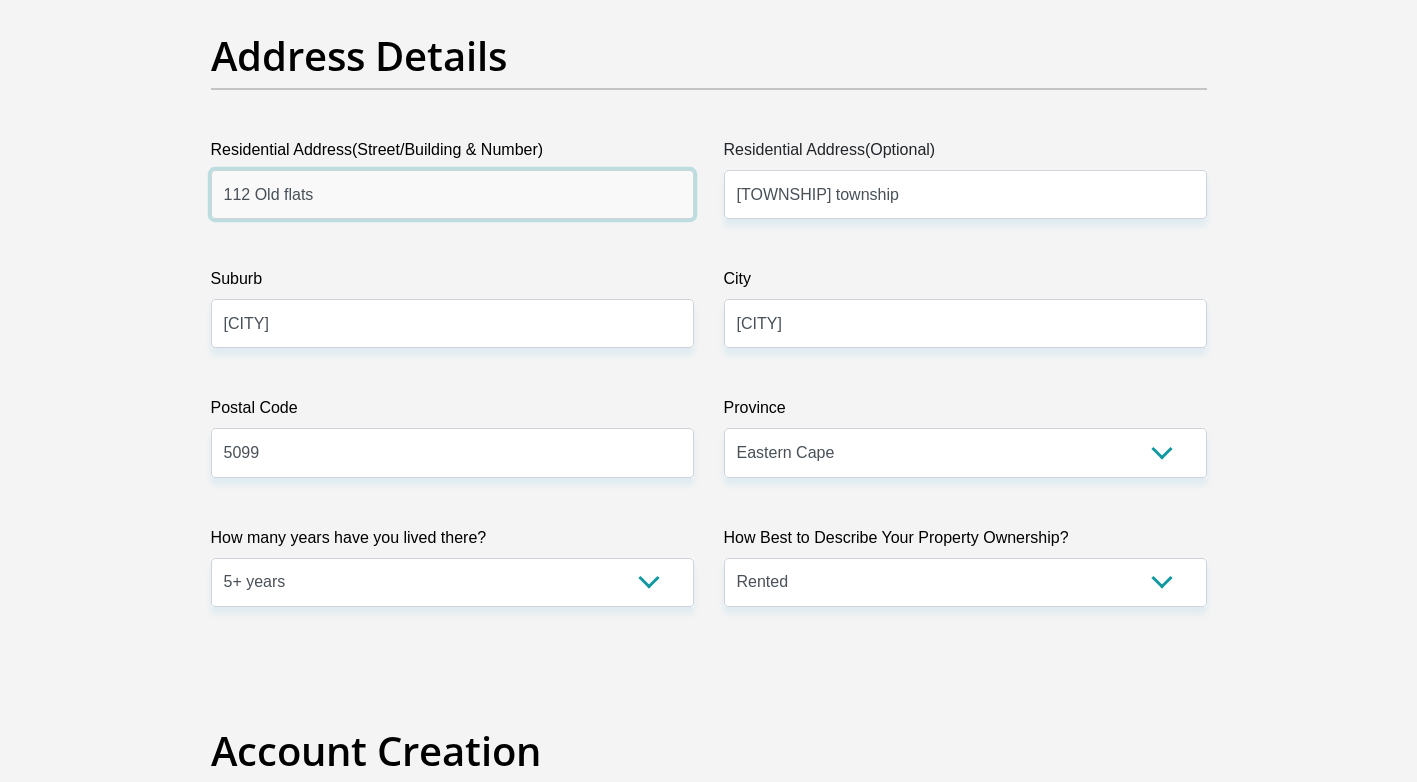 type on "112 Old flats" 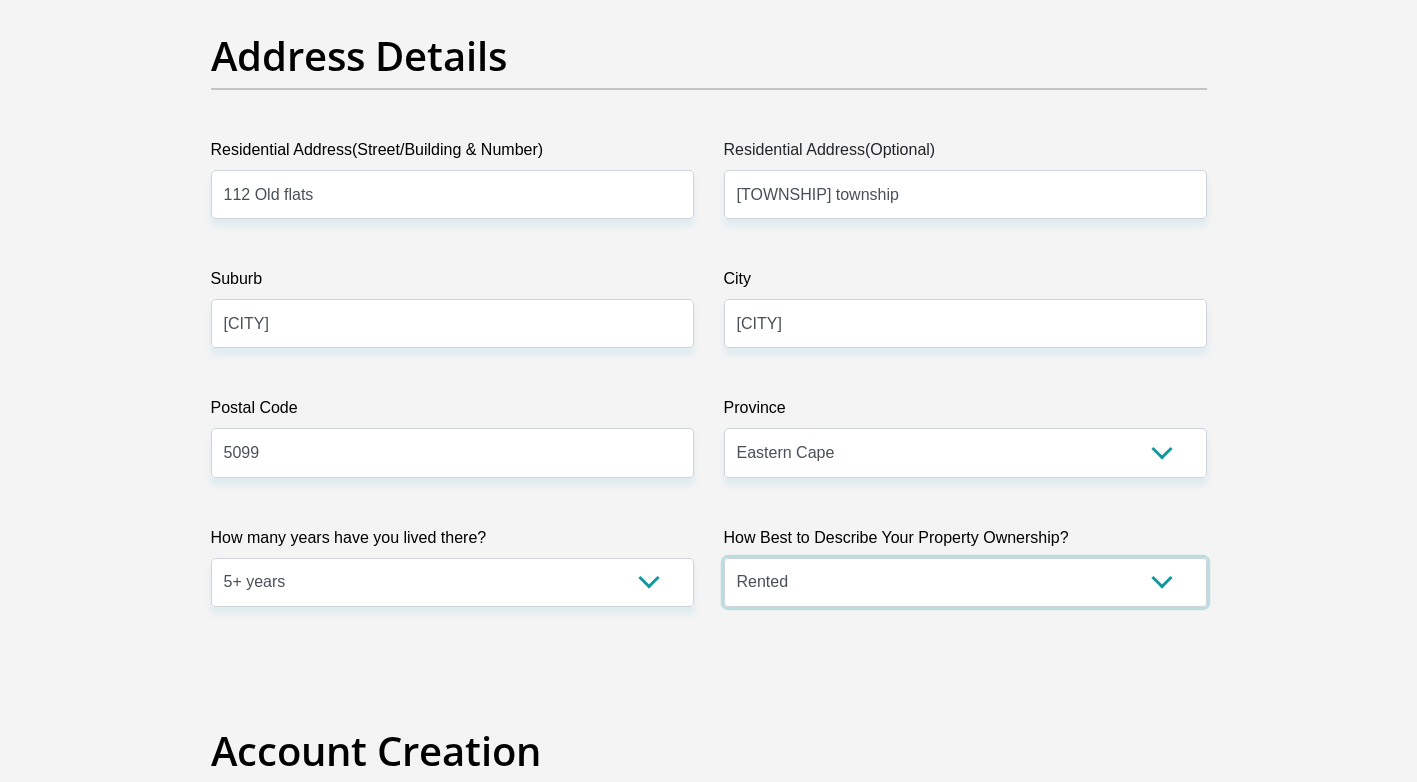 click on "Owned
Rented
Family Owned
Company Dwelling" at bounding box center (965, 582) 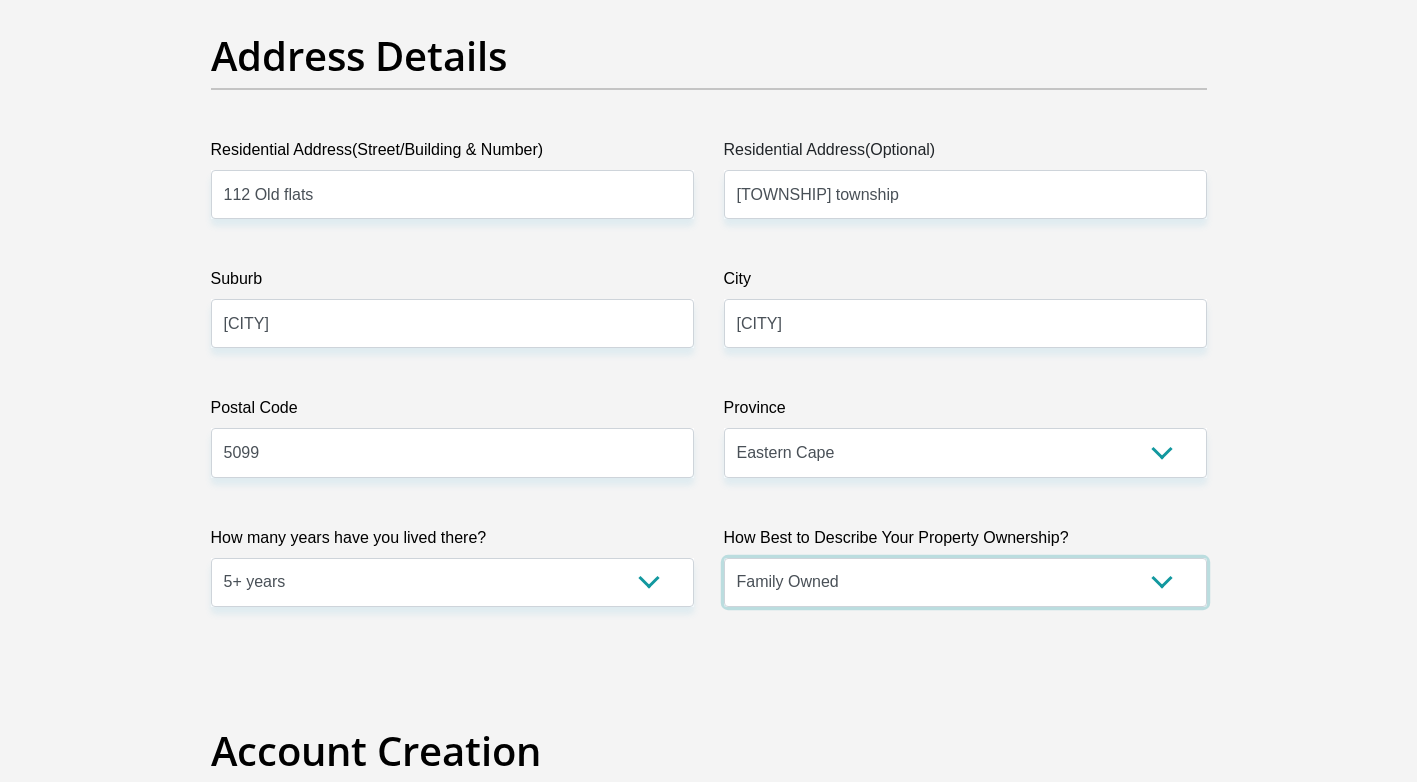 click on "Owned
Rented
Family Owned
Company Dwelling" at bounding box center (965, 582) 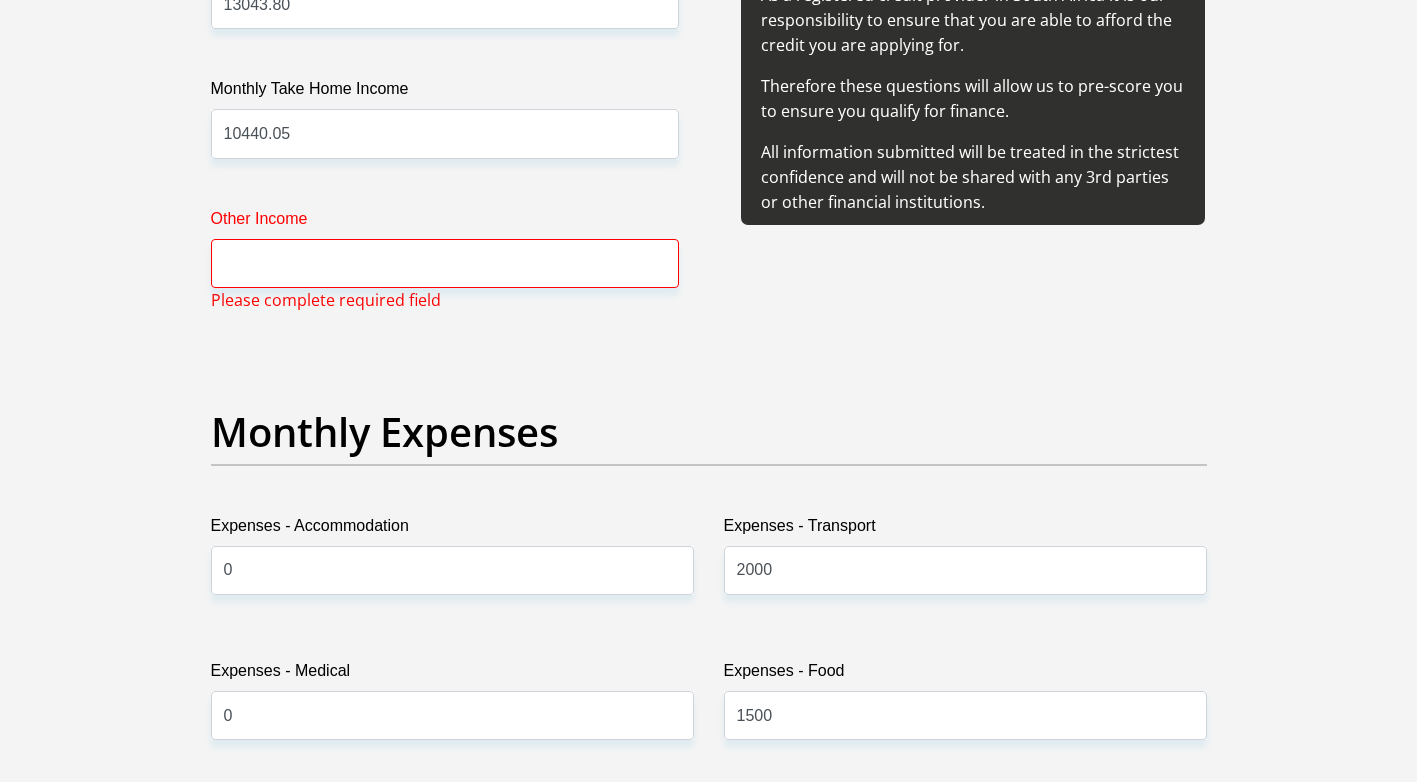 scroll, scrollTop: 2500, scrollLeft: 0, axis: vertical 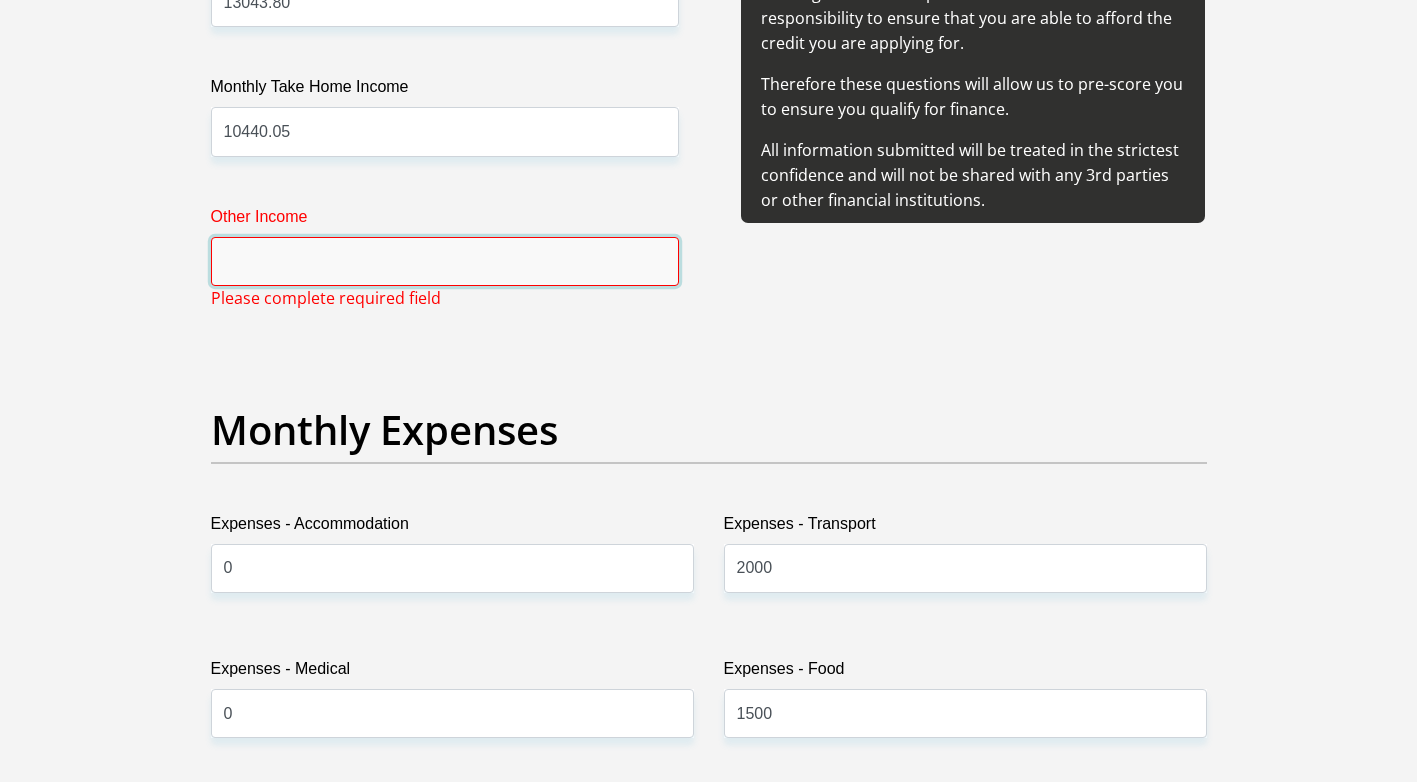 click on "Other Income" at bounding box center (445, 261) 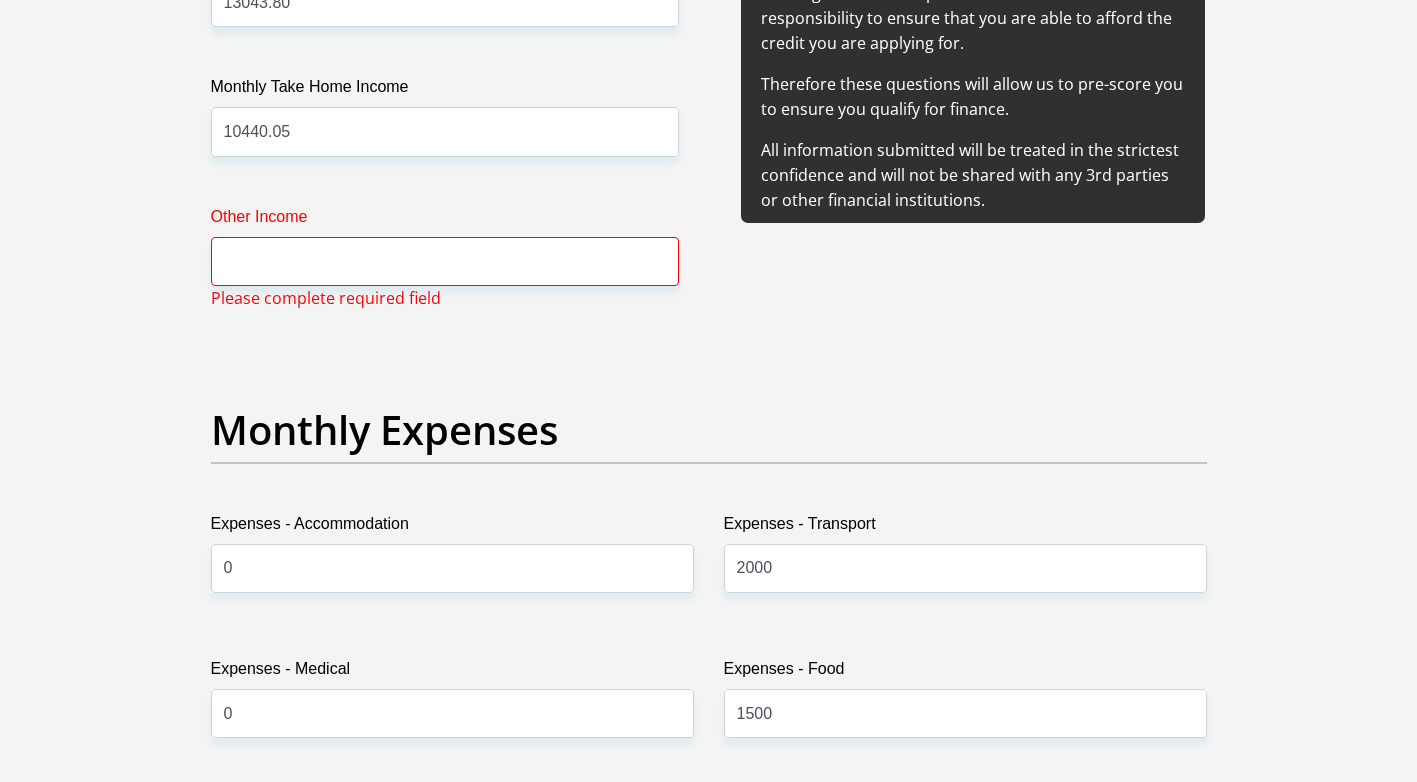 click on "Monthly Income Before Deductions
13043.80
Monthly Take Home Income
10440.05
Other Income
Please complete required field" at bounding box center [445, 140] 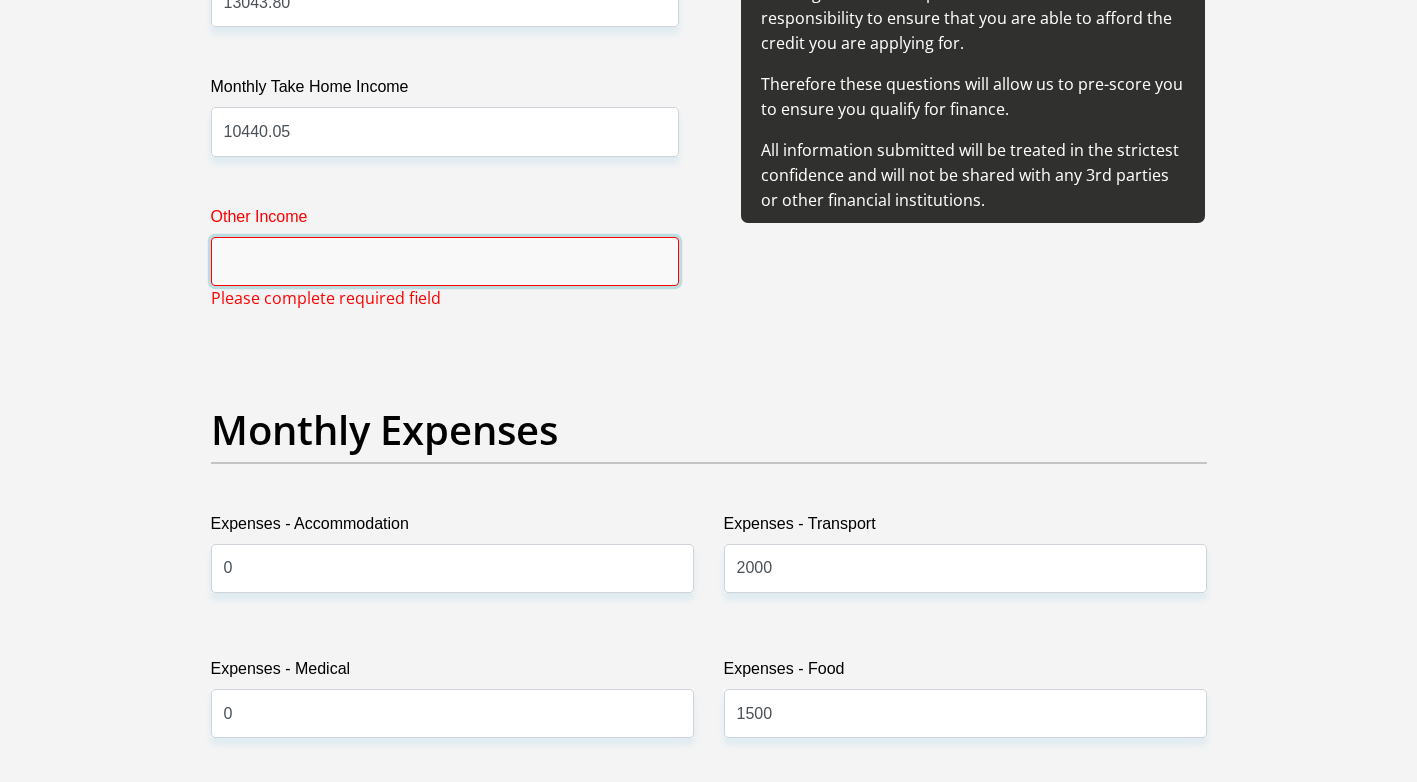 click on "Other Income" at bounding box center [445, 261] 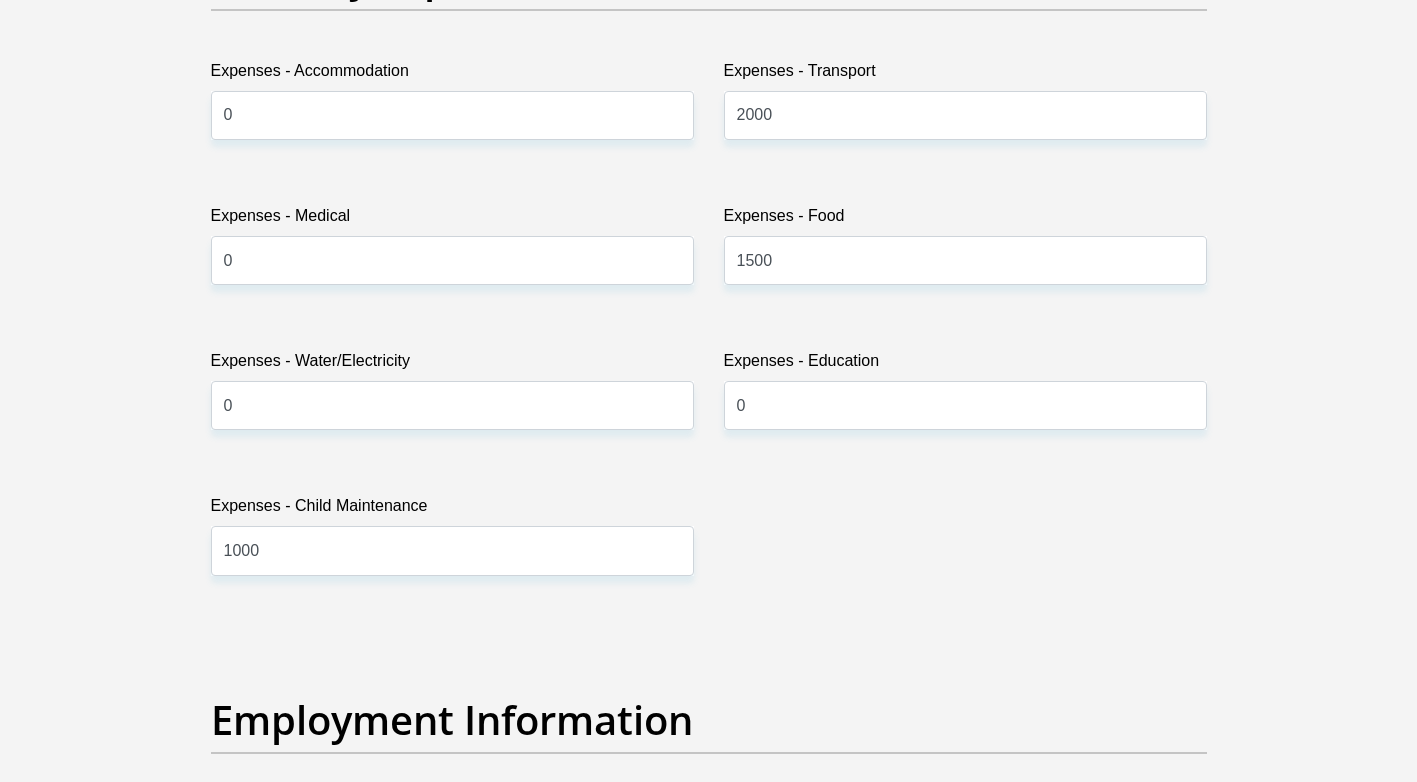 scroll, scrollTop: 3000, scrollLeft: 0, axis: vertical 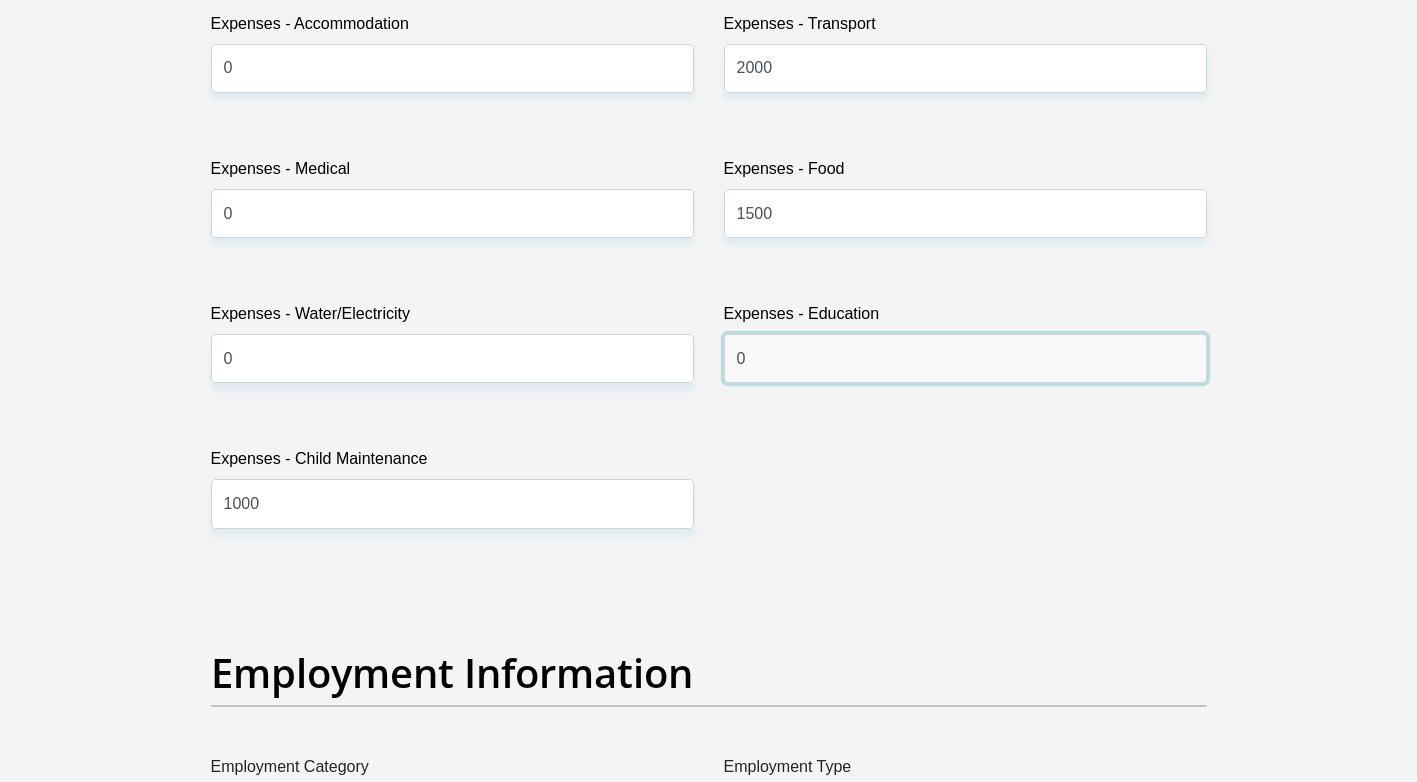 click on "0" at bounding box center [965, 358] 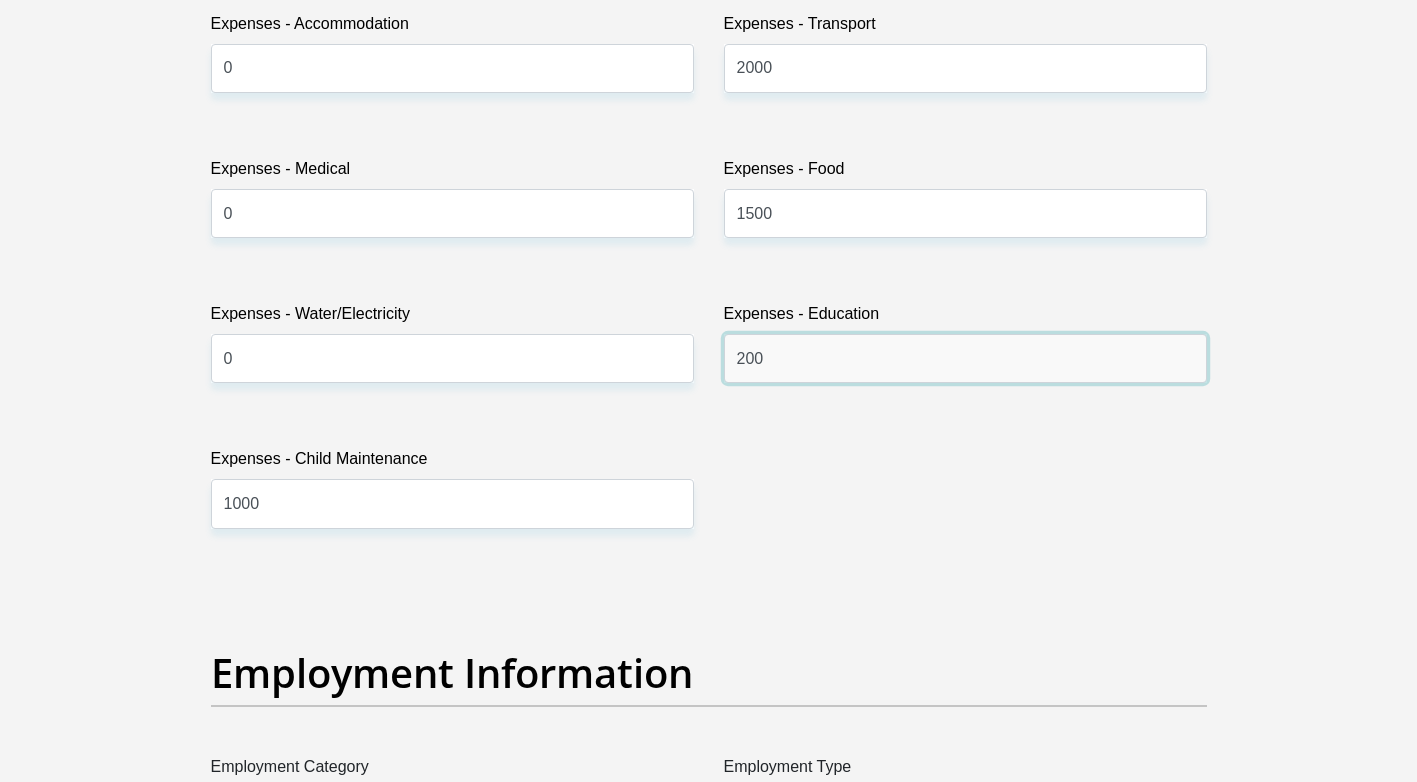 type on "200" 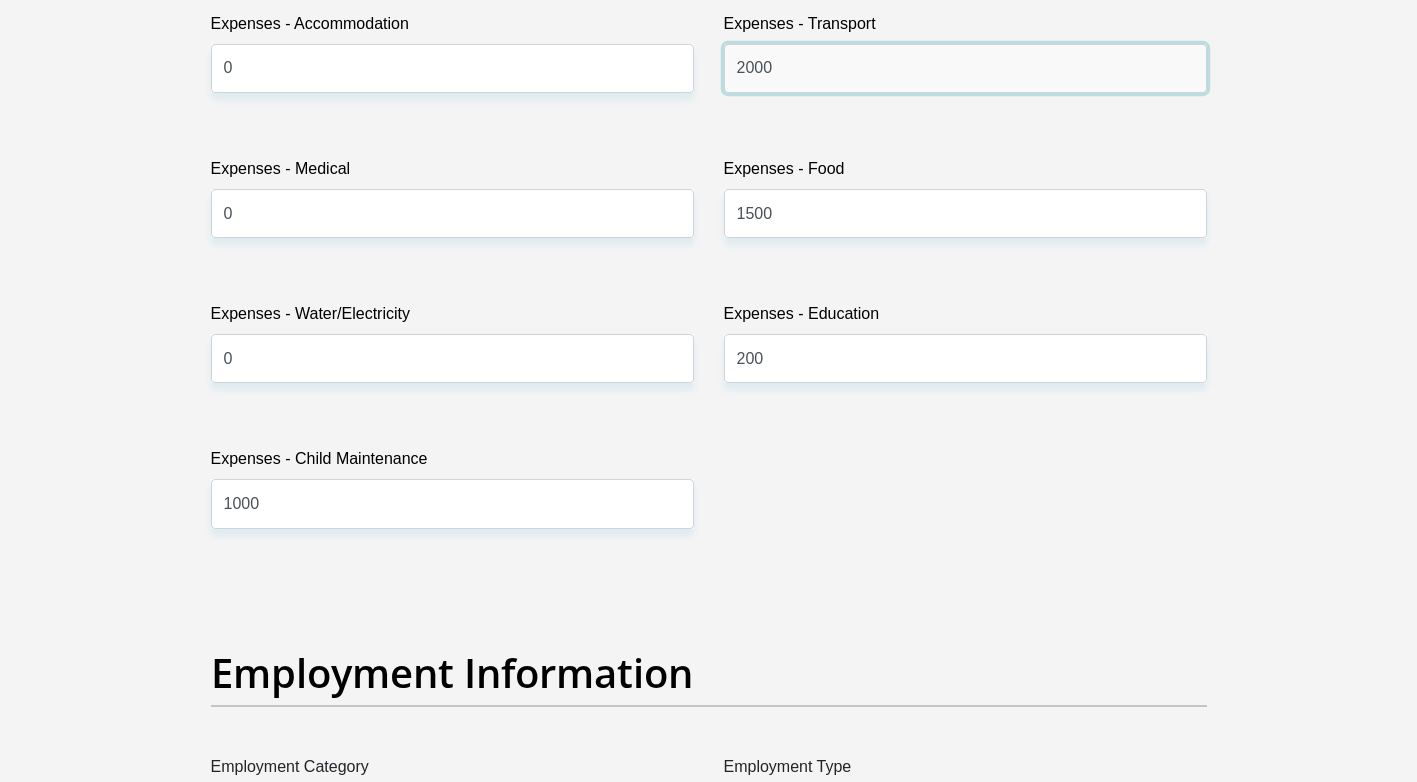 click on "2000" at bounding box center [965, 68] 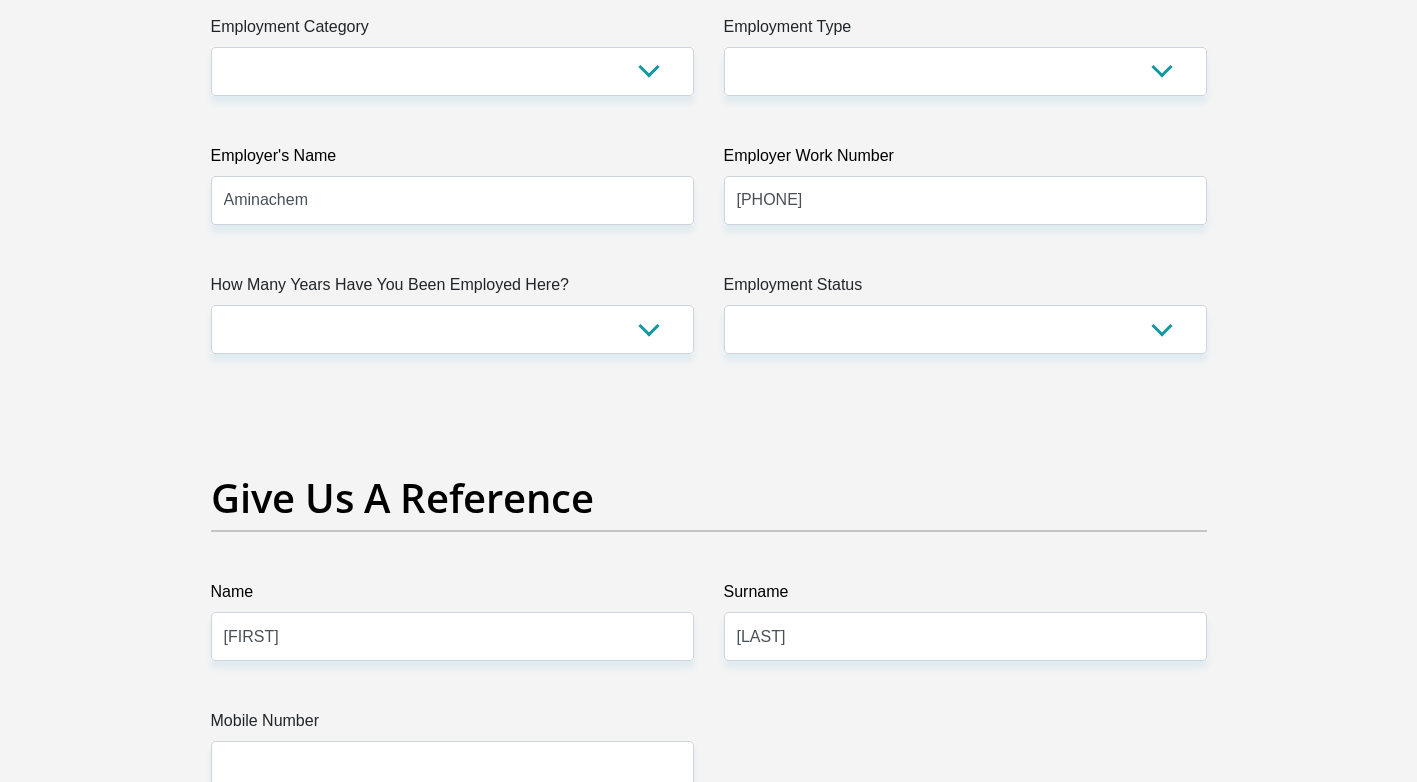 scroll, scrollTop: 3693, scrollLeft: 0, axis: vertical 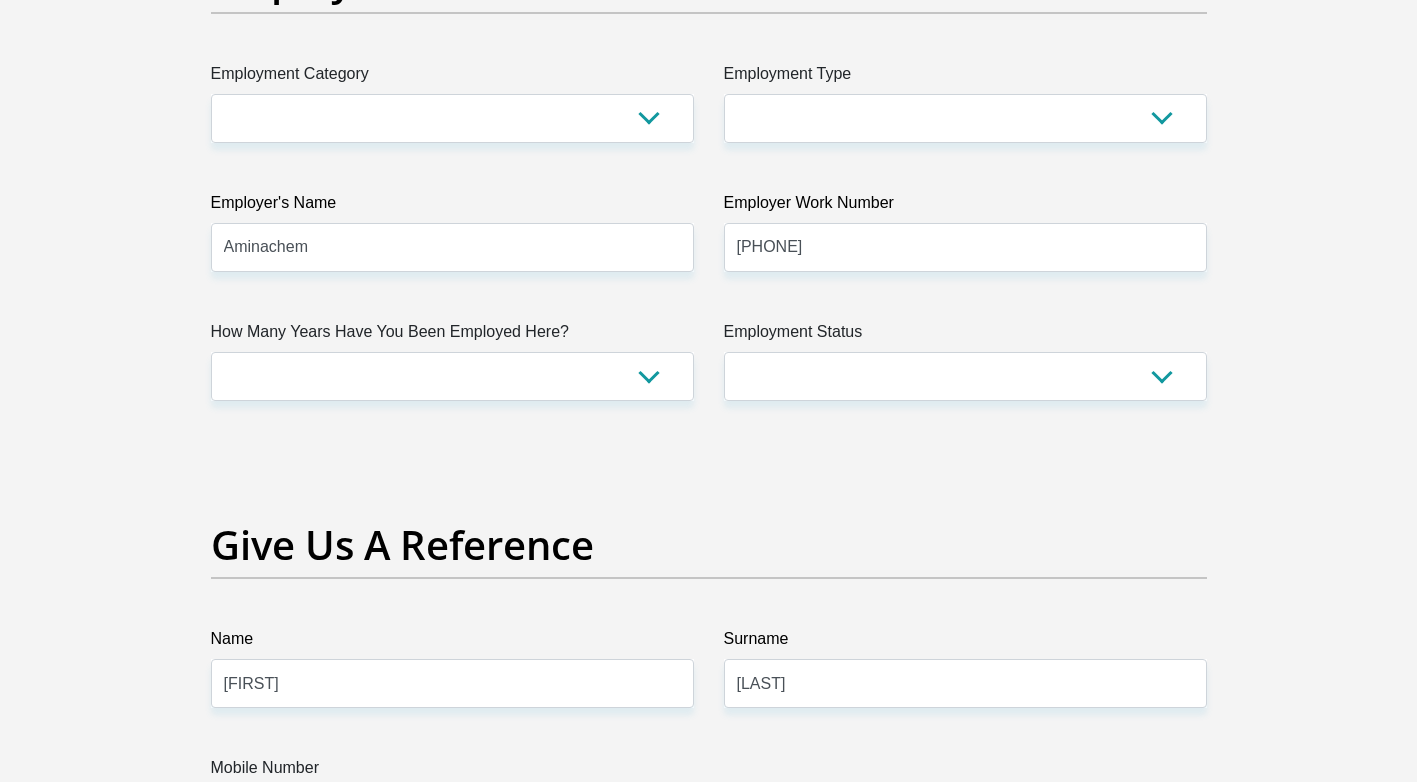 type on "1200" 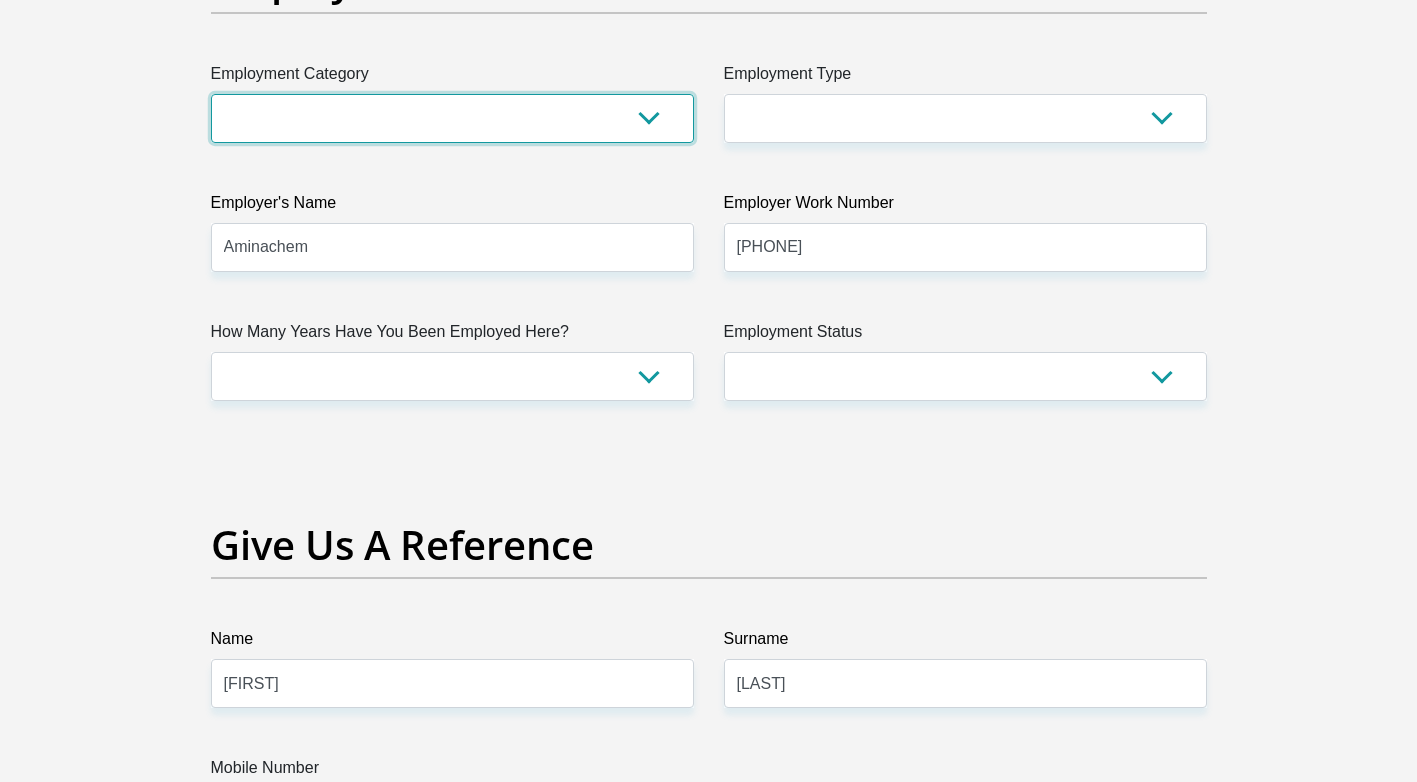 click on "AGRICULTURE
ALCOHOL & TOBACCO
CONSTRUCTION MATERIALS
METALLURGY
EQUIPMENT FOR RENEWABLE ENERGY
SPECIALIZED CONTRACTORS
CAR
GAMING (INCL. INTERNET
OTHER WHOLESALE
UNLICENSED PHARMACEUTICALS
CURRENCY EXCHANGE HOUSES
OTHER FINANCIAL INSTITUTIONS & INSURANCE
REAL ESTATE AGENTS
OIL & GAS
OTHER MATERIALS (E.G. IRON ORE)
PRECIOUS STONES & PRECIOUS METALS
POLITICAL ORGANIZATIONS
RELIGIOUS ORGANIZATIONS(NOT SECTS)
ACTI. HAVING BUSINESS DEAL WITH PUBLIC ADMINISTRATION
LAUNDROMATS" at bounding box center [452, 118] 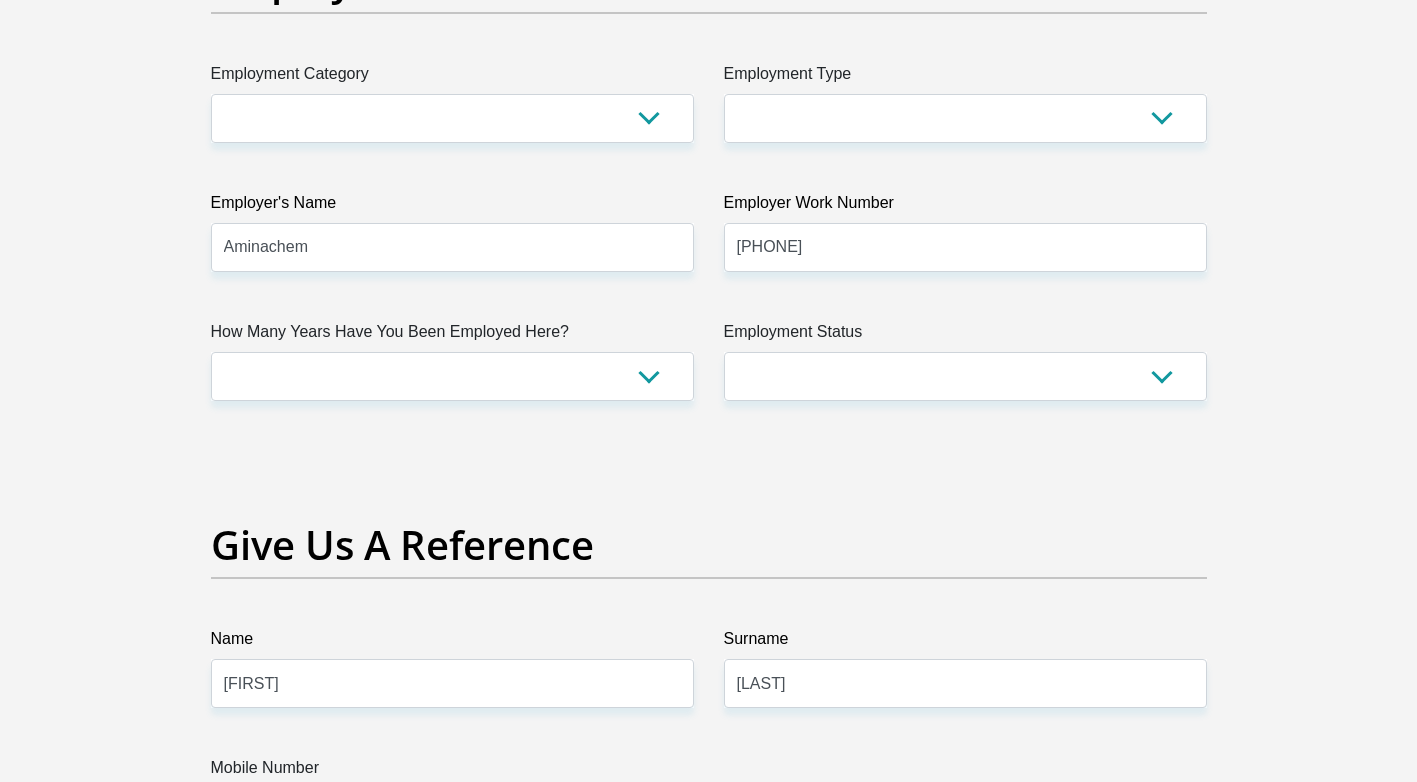 click on "Title
Mr
Ms
Mrs
Dr
Other
First Name
[FIRST]
Surname
[LAST]
ID Number
[ID_NUMBER]
Please input valid ID number
Race
Black
Coloured
Indian
White
Other
Contact Number
[PHONE]
Please input valid contact number
Nationality
South Africa
Afghanistan
Aland Islands  Albania  Algeria" at bounding box center (709, -126) 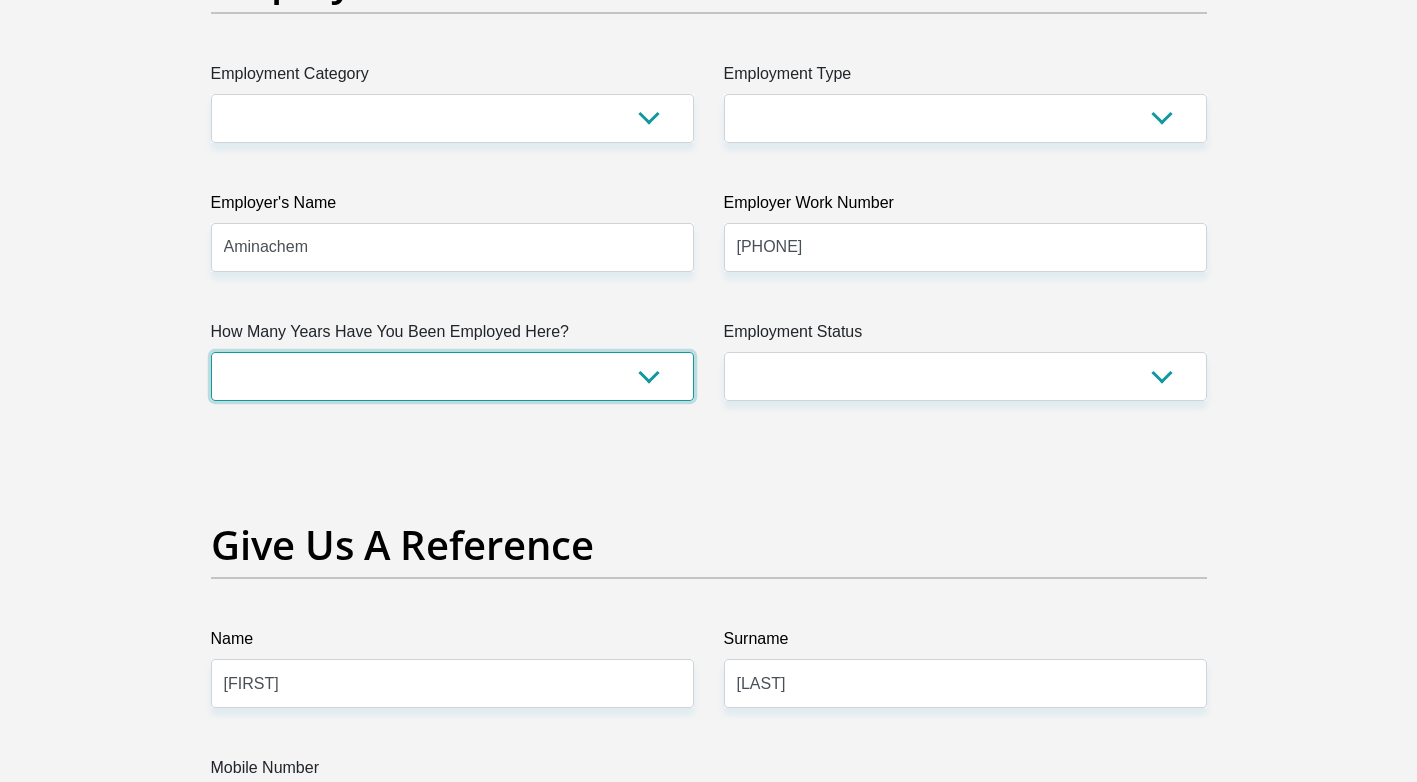 click on "less than 1 year
1-3 years
3-5 years
5+ years" at bounding box center [452, 376] 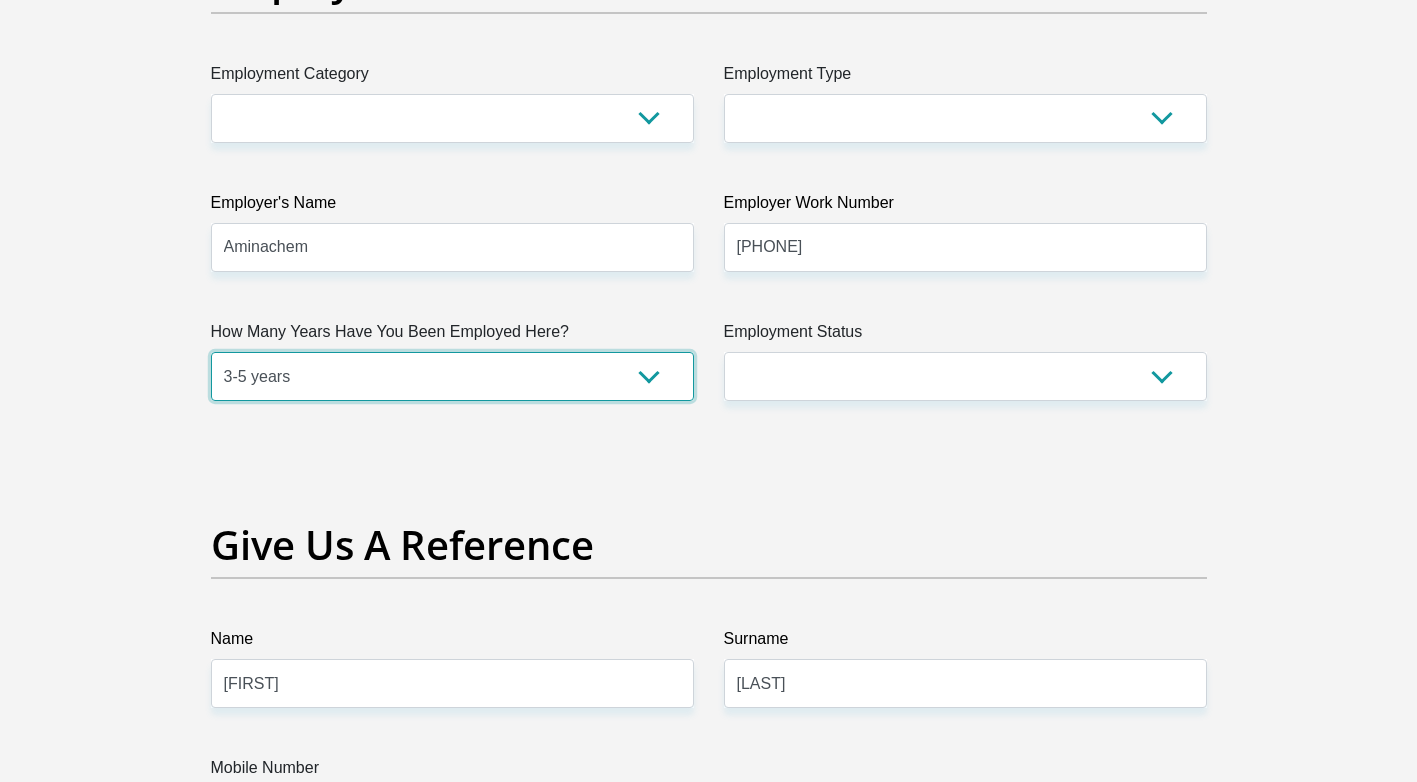 click on "less than 1 year
1-3 years
3-5 years
5+ years" at bounding box center [452, 376] 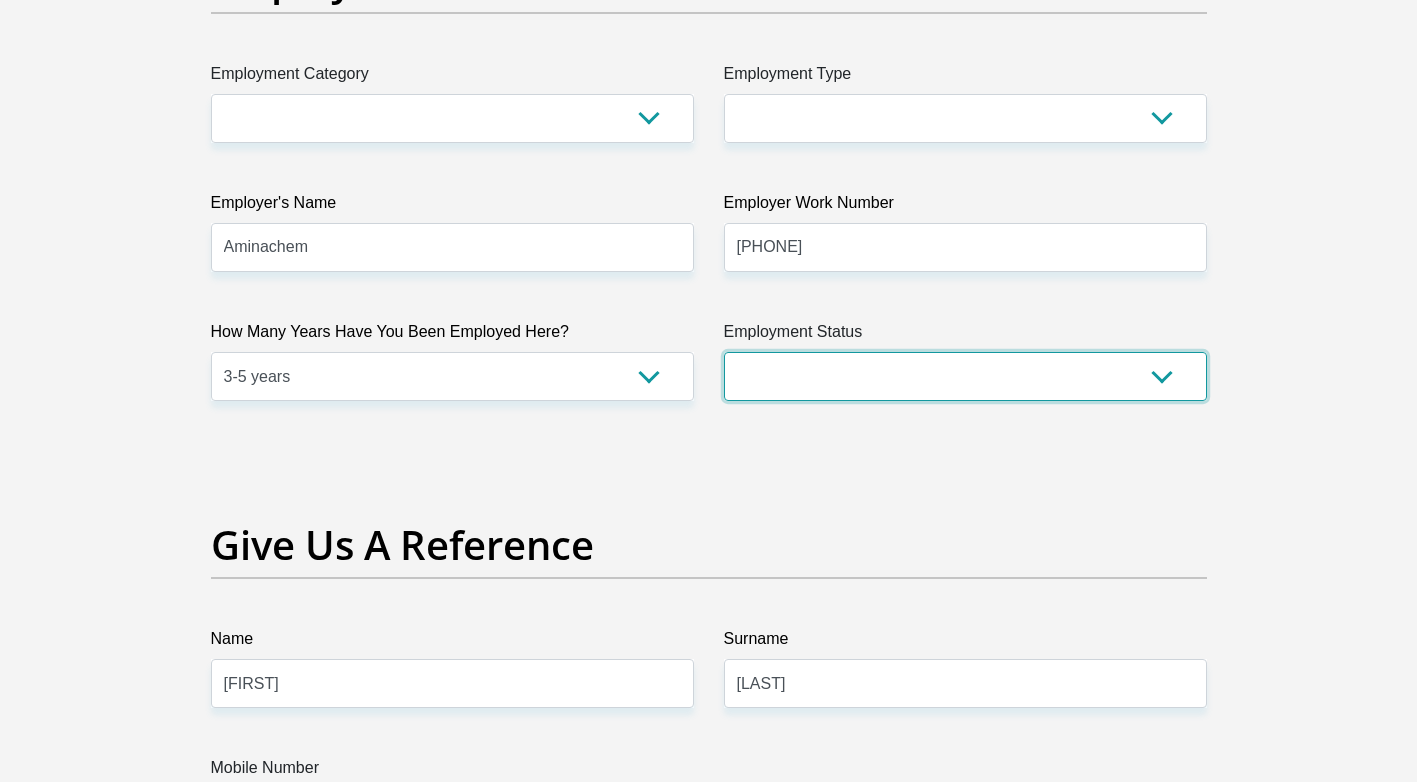 click on "Permanent/Full-time
Part-time/Casual
Contract Worker
Self-Employed
Housewife
Retired
Student
Medically Boarded
Disability
Unemployed" at bounding box center (965, 376) 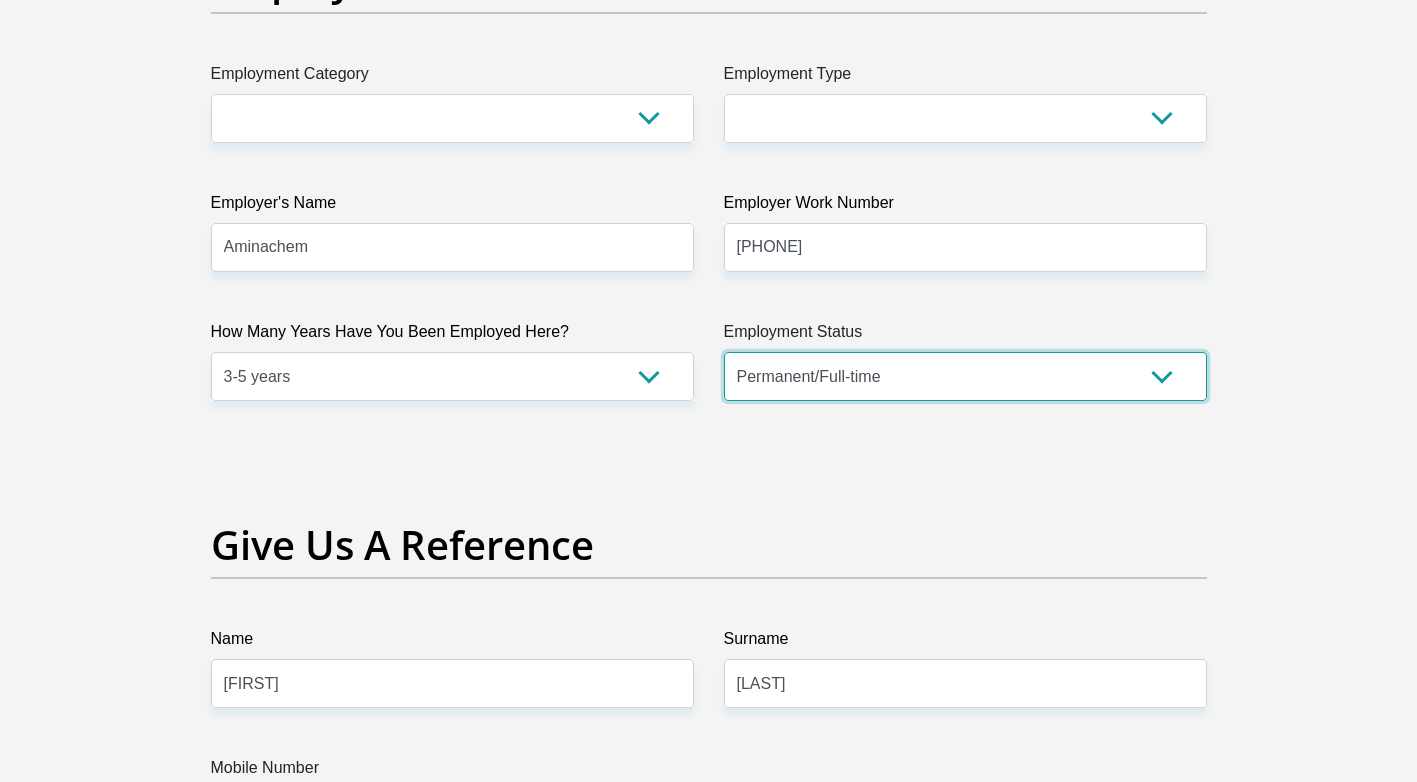 click on "Permanent/Full-time
Part-time/Casual
Contract Worker
Self-Employed
Housewife
Retired
Student
Medically Boarded
Disability
Unemployed" at bounding box center (965, 376) 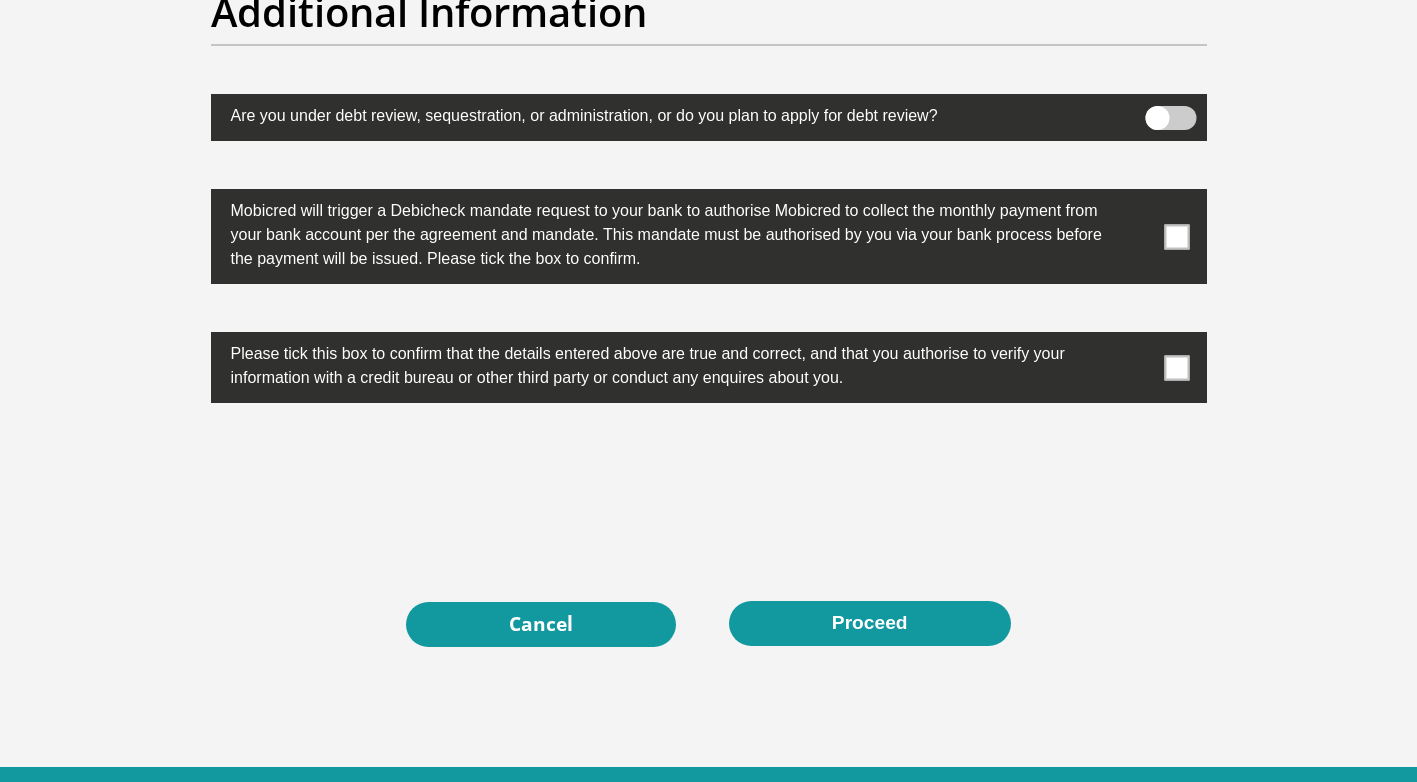 scroll, scrollTop: 6293, scrollLeft: 0, axis: vertical 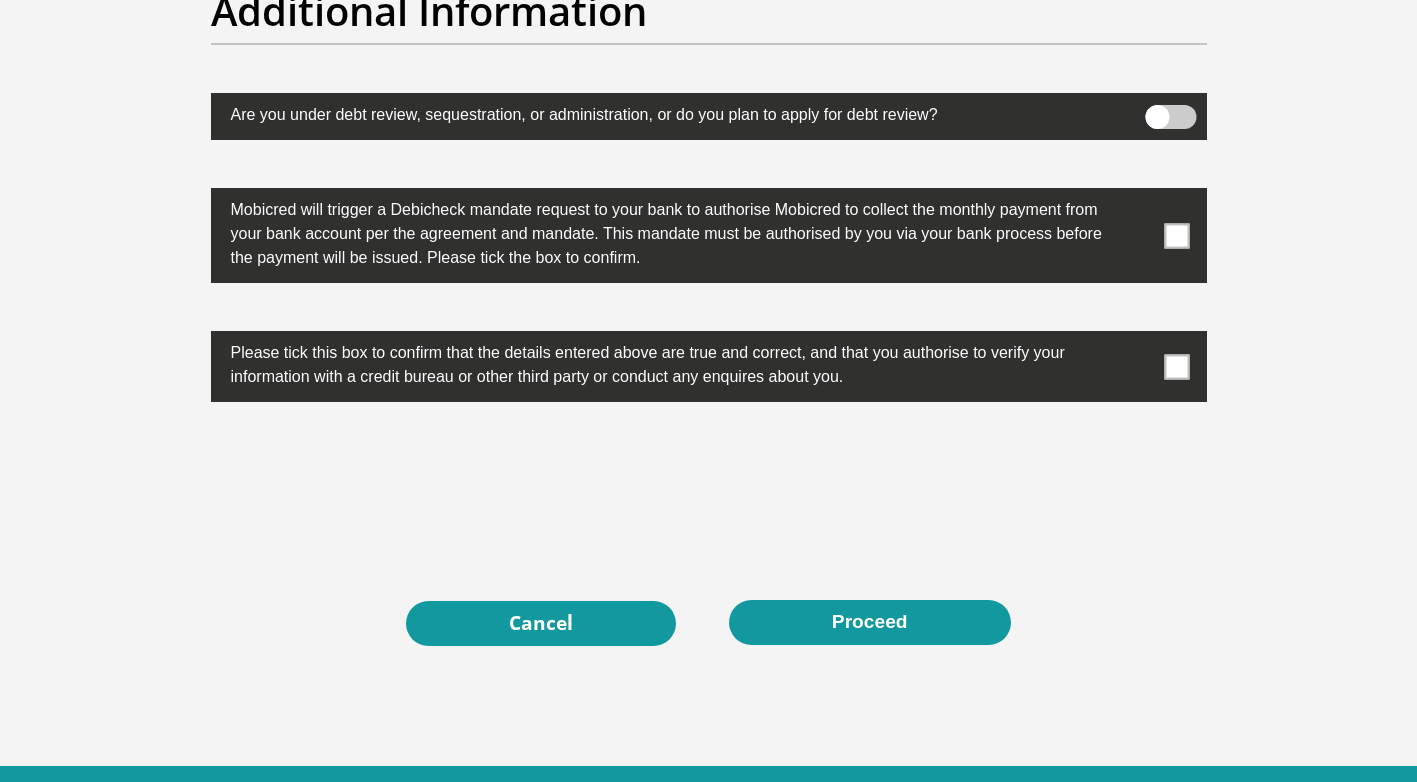 click at bounding box center (1170, 117) 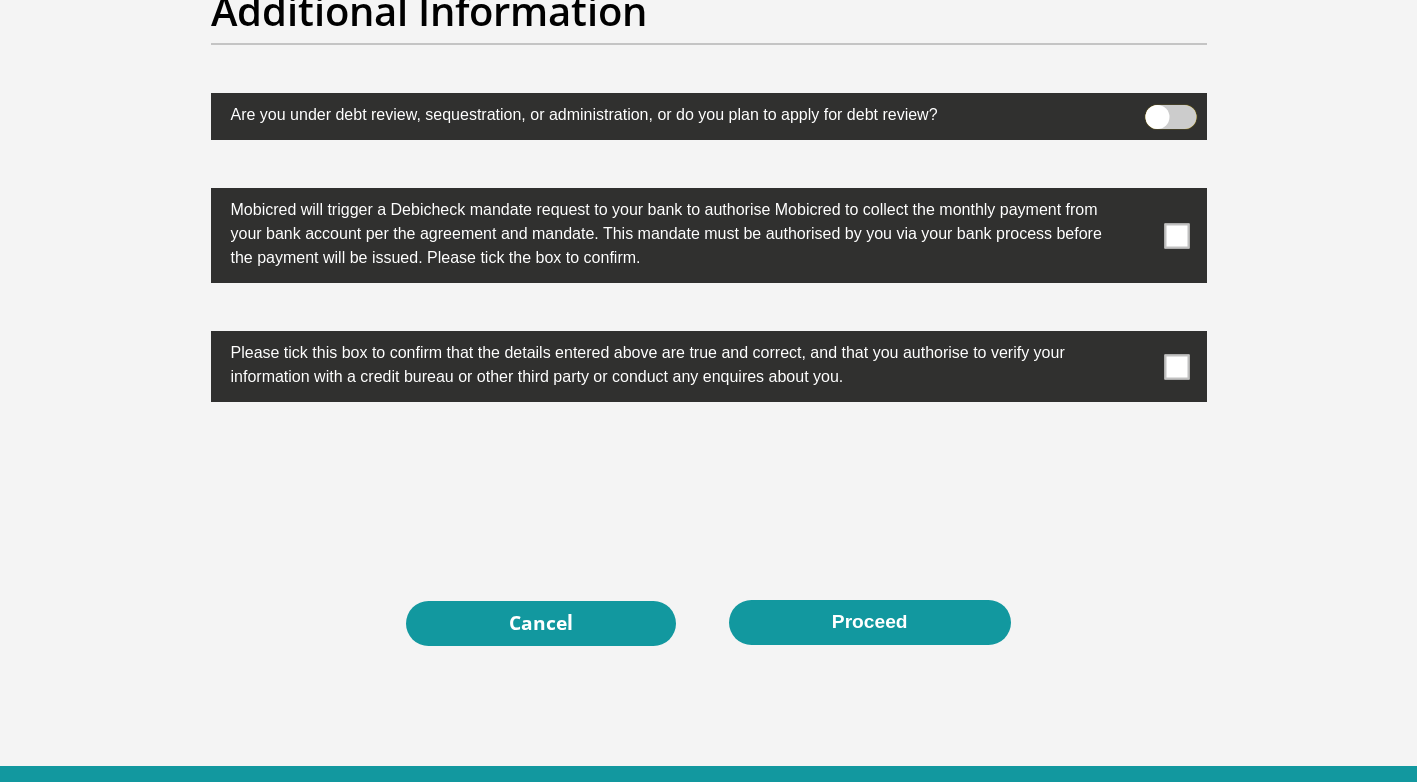 click at bounding box center [1157, 110] 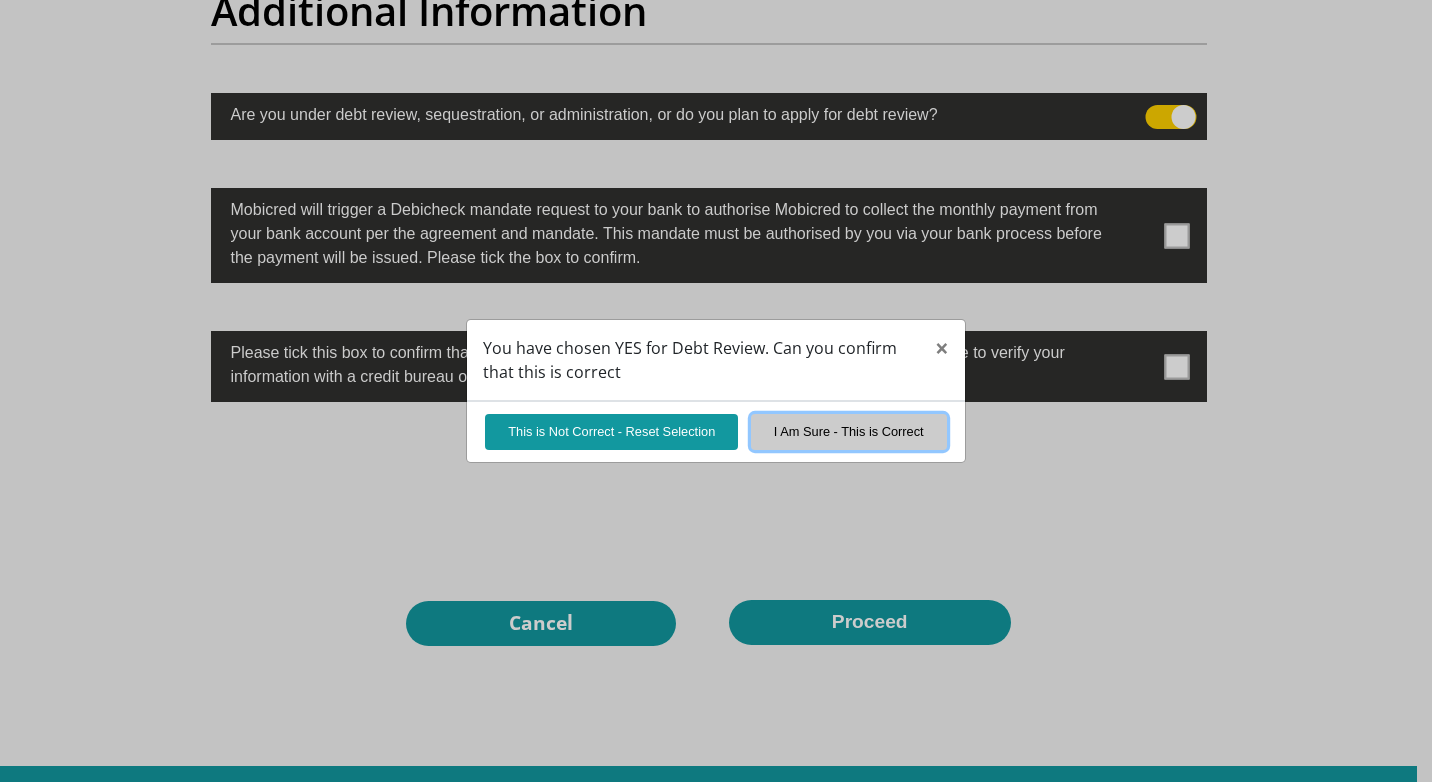 click on "I Am Sure - This is Correct" at bounding box center [849, 431] 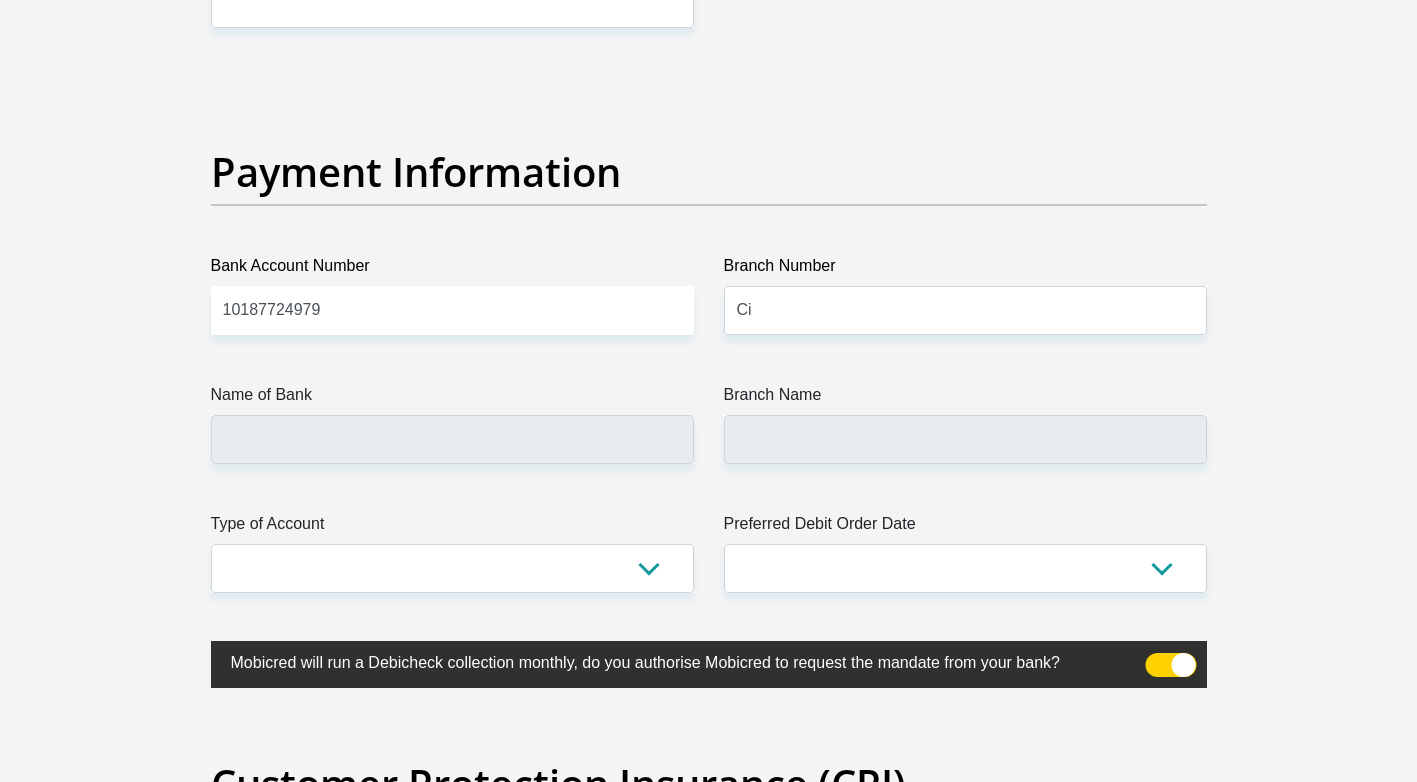 scroll, scrollTop: 4493, scrollLeft: 0, axis: vertical 